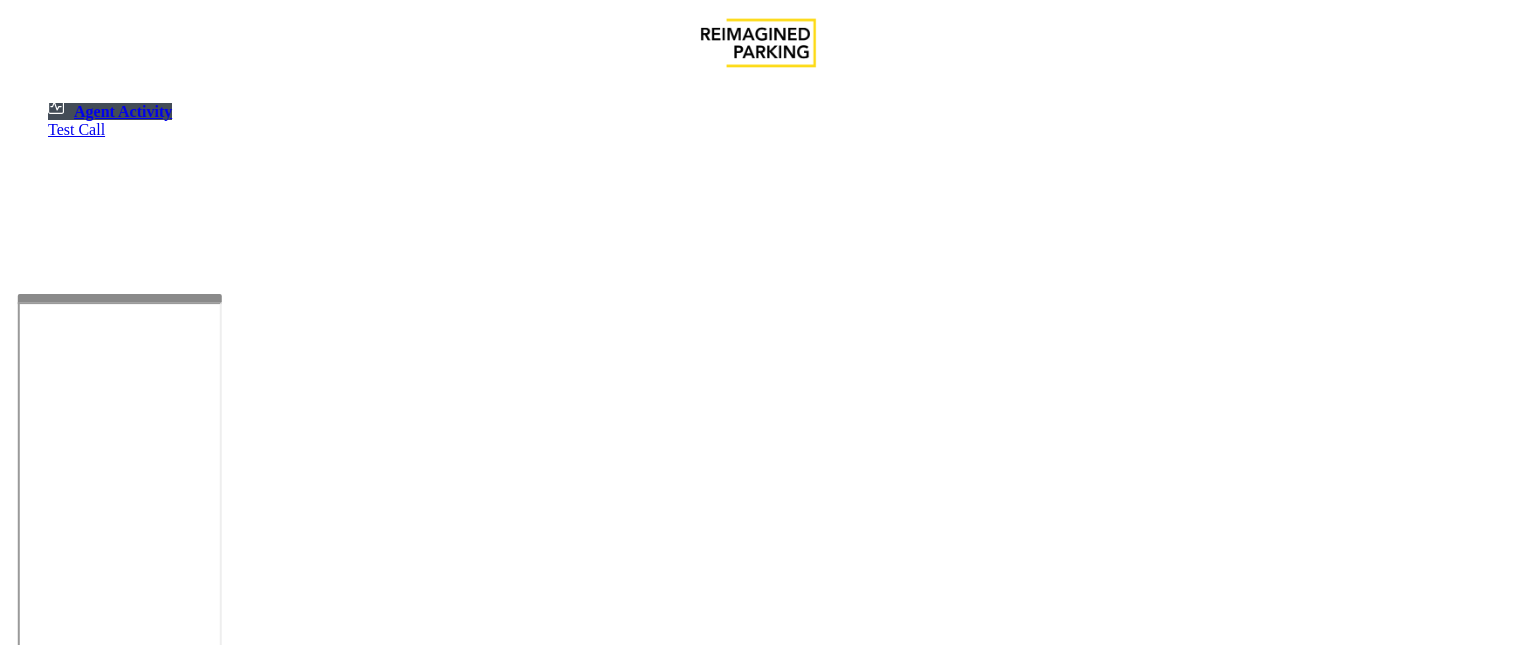 scroll, scrollTop: 0, scrollLeft: 0, axis: both 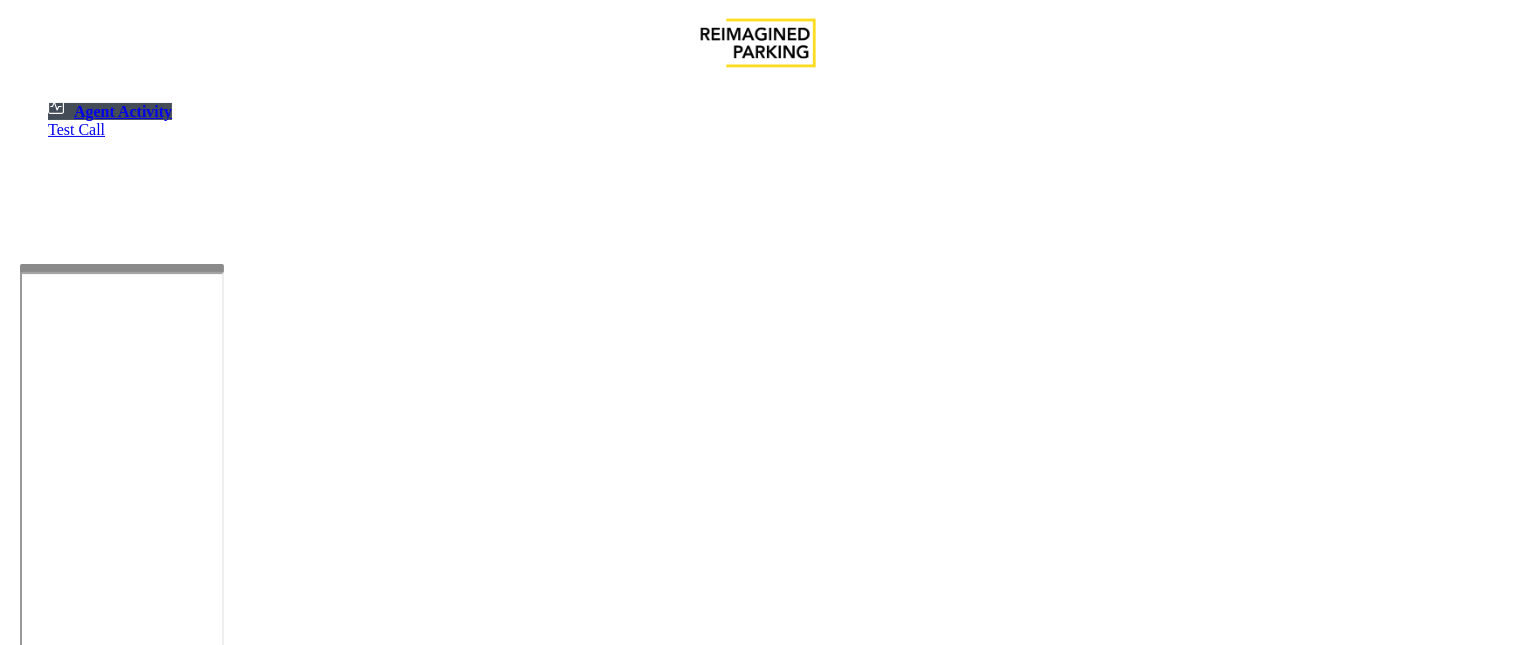 click at bounding box center [122, 268] 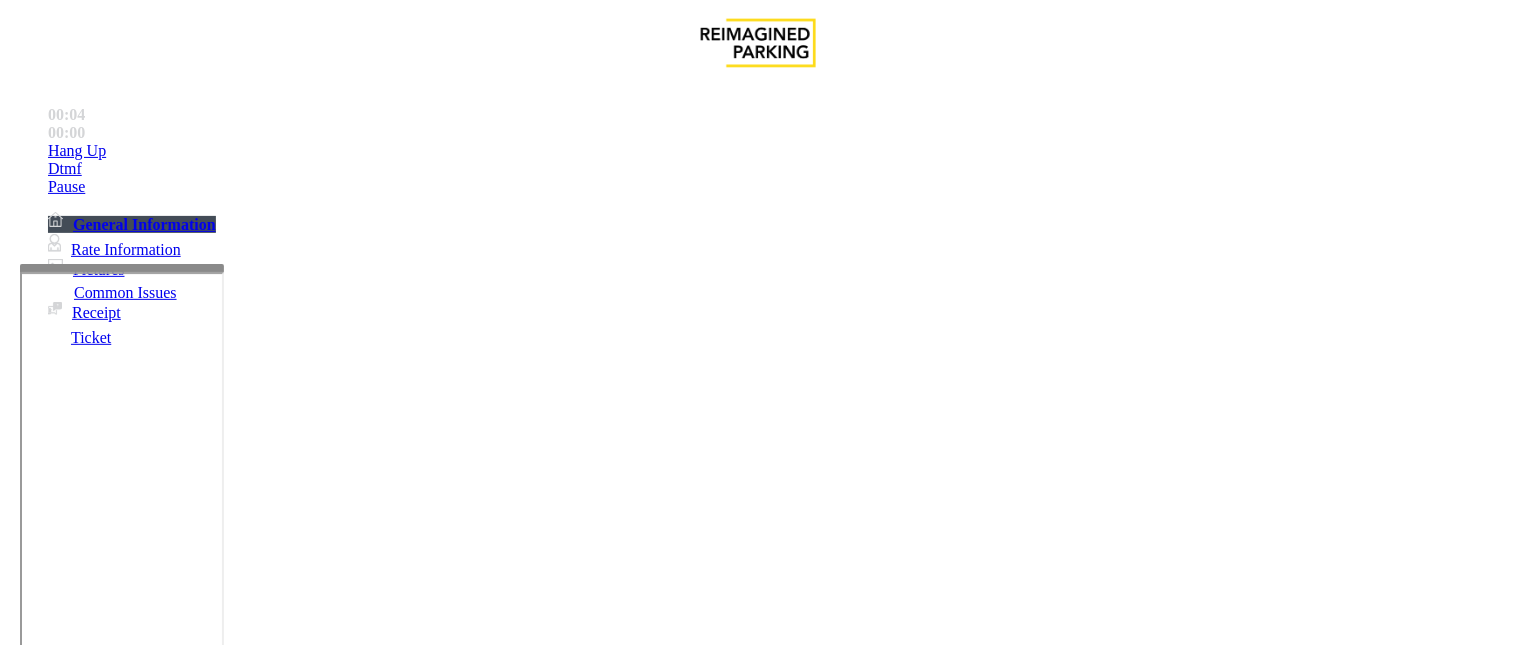 scroll, scrollTop: 1222, scrollLeft: 0, axis: vertical 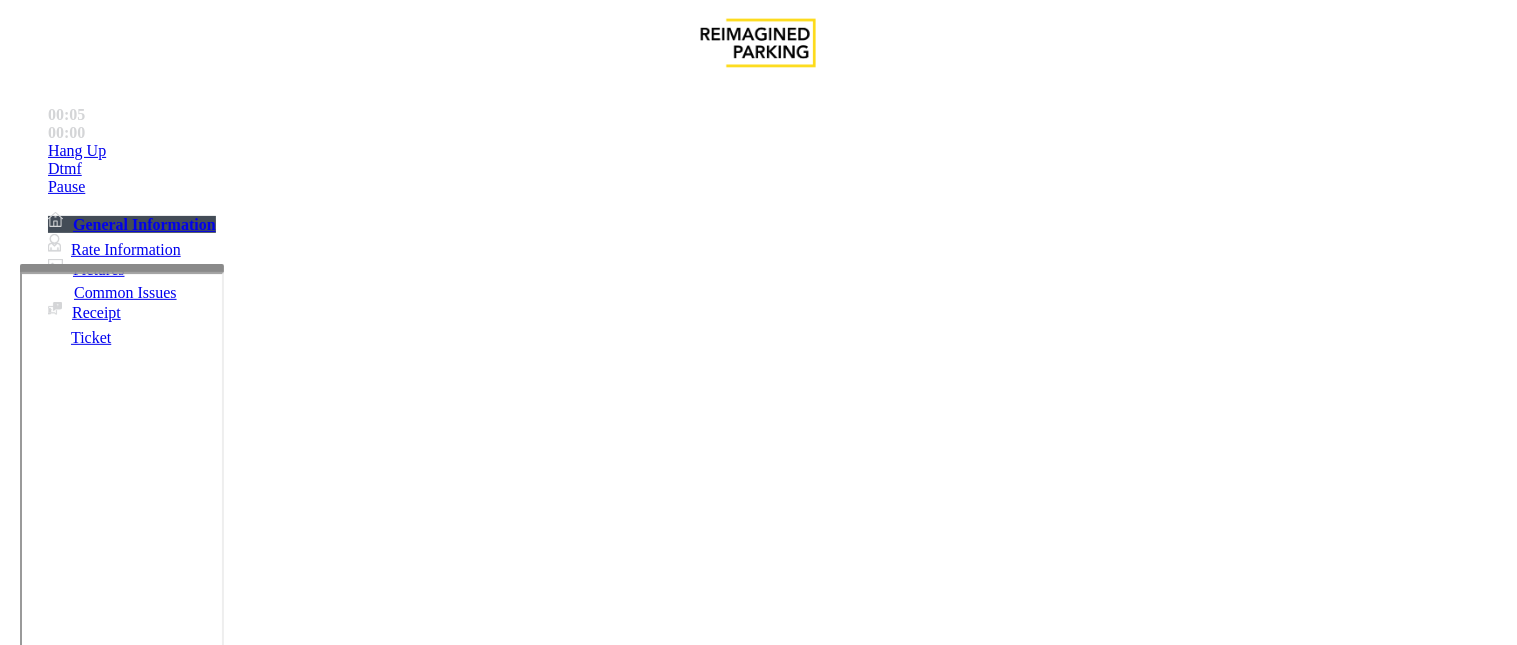 click on "LAN21063800" at bounding box center (46, 2384) 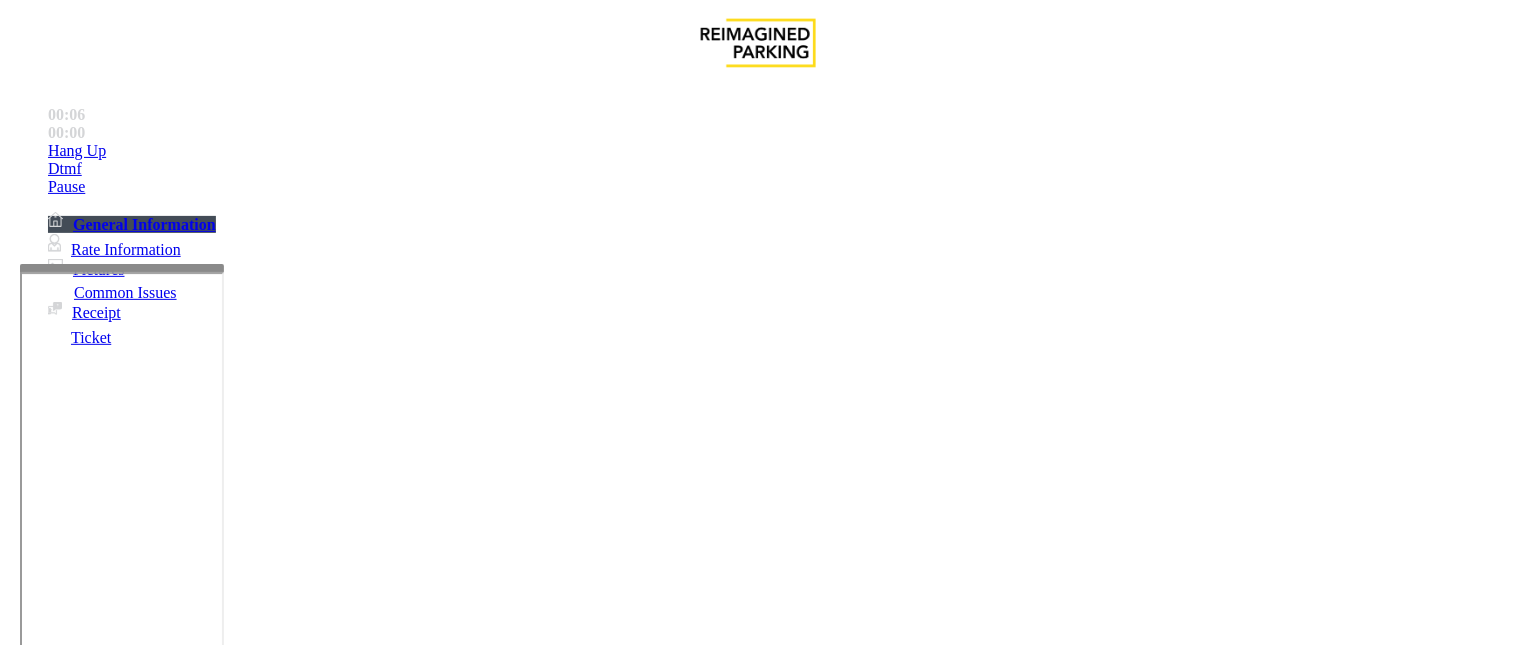 copy on "LAN21063800" 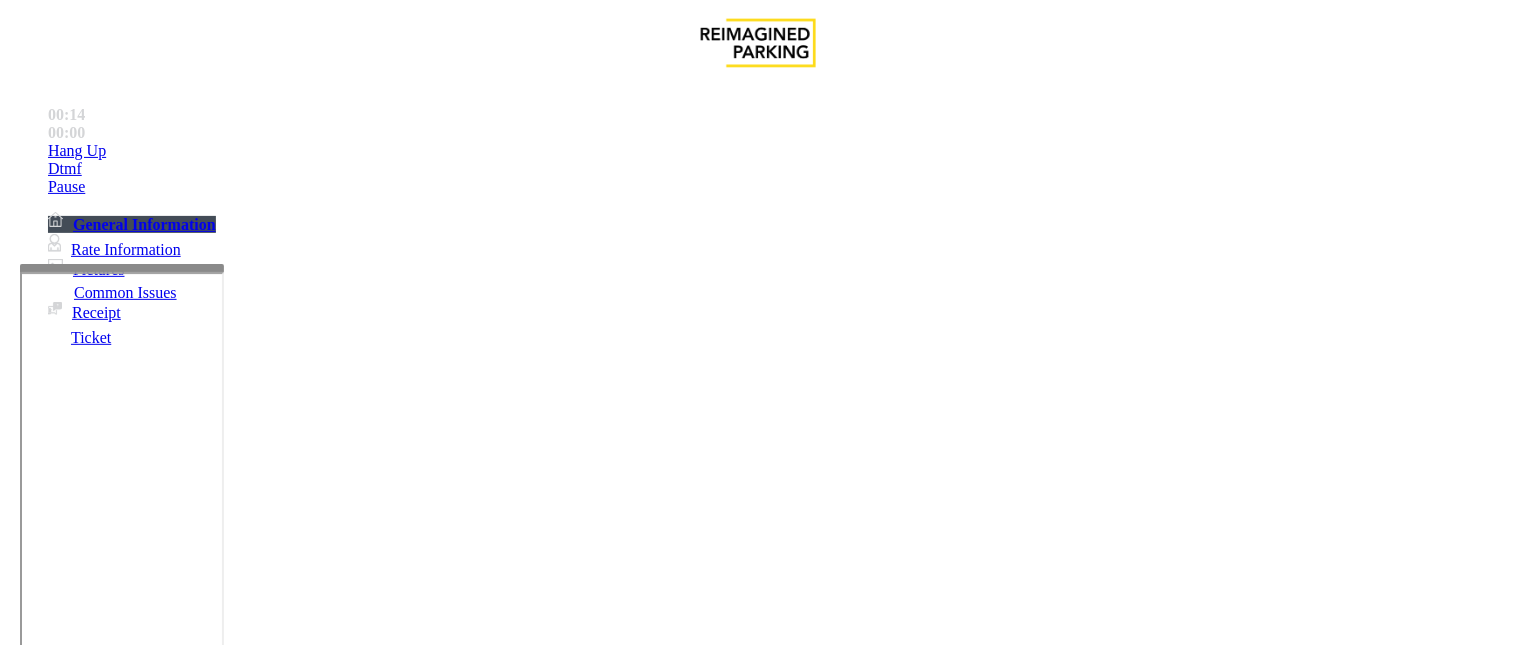 click on "Intercom Issue/No Response" at bounding box center (929, 1298) 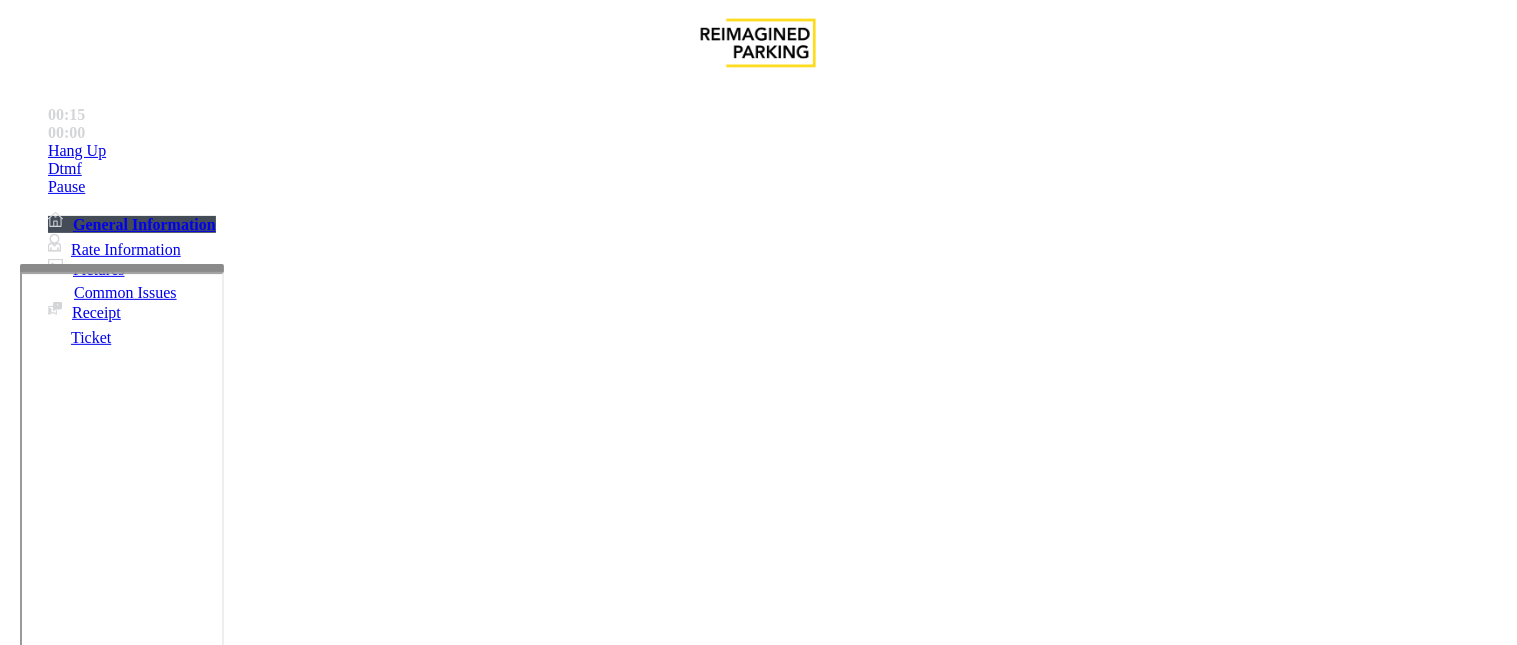 click on "No Response/Unable to hear parker" at bounding box center [142, 1298] 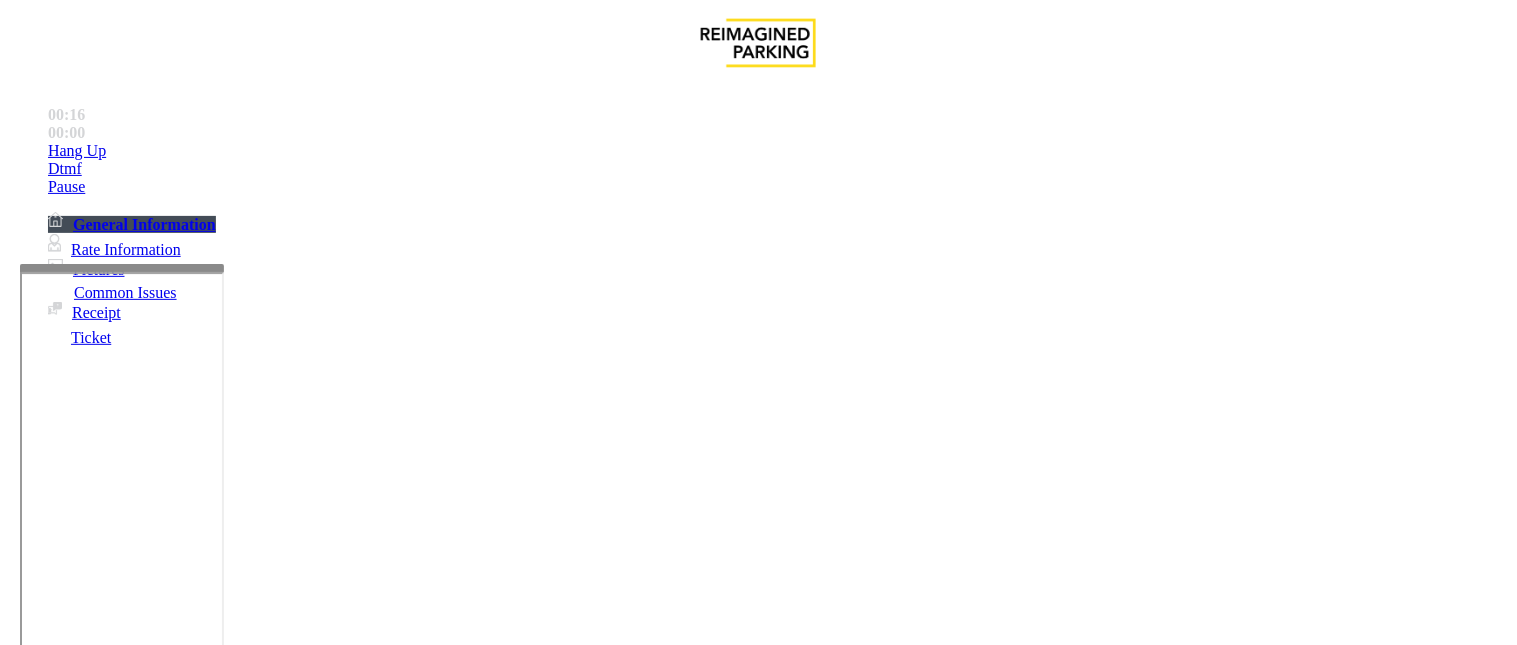drag, startPoint x: 383, startPoint y: 180, endPoint x: 257, endPoint y: 167, distance: 126.66886 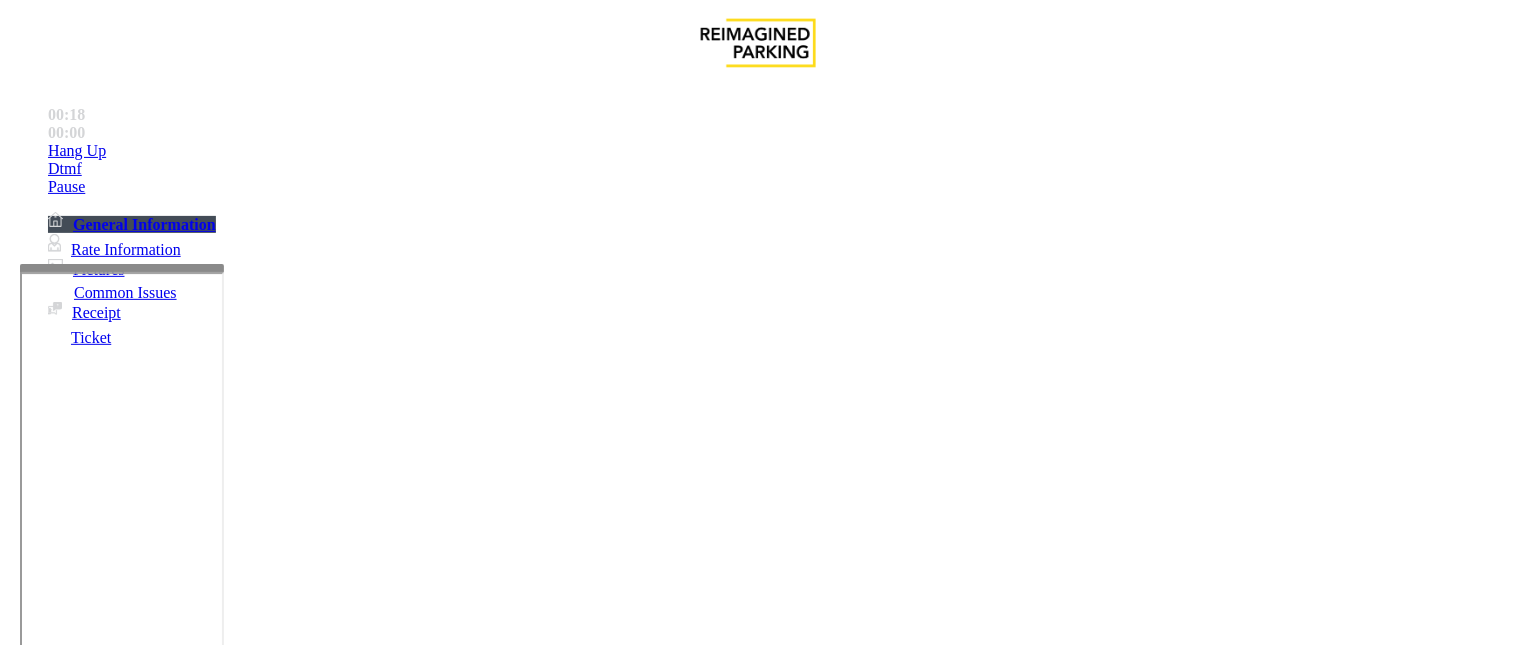 click at bounding box center (254, 1346) 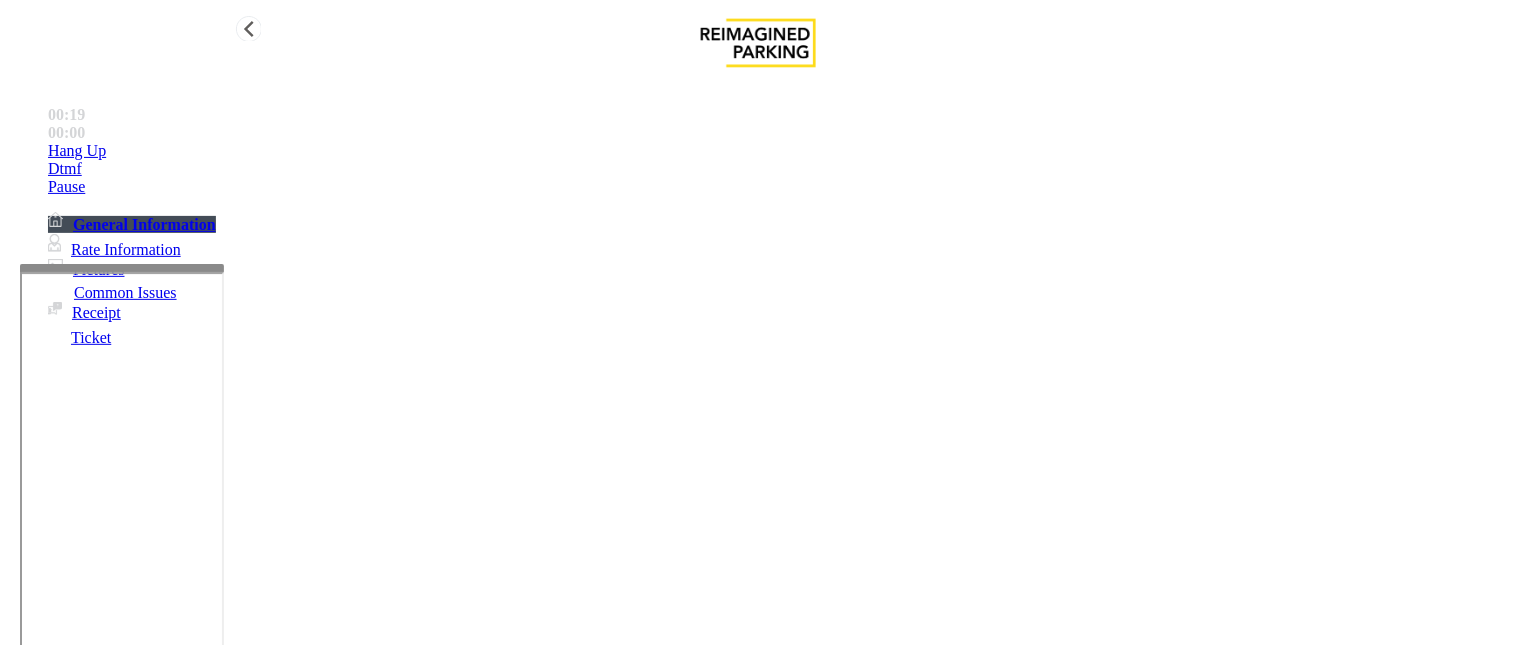 type on "**********" 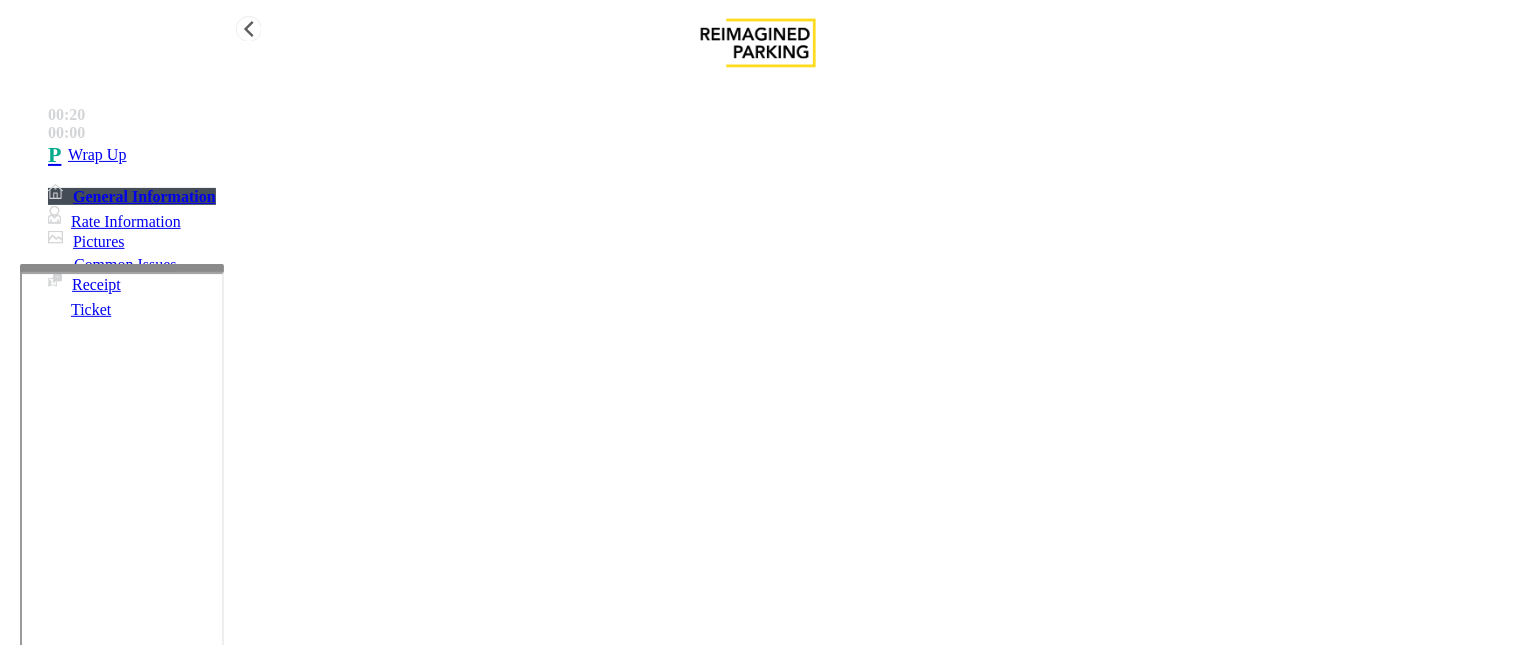 click on "Wrap Up" at bounding box center [97, 155] 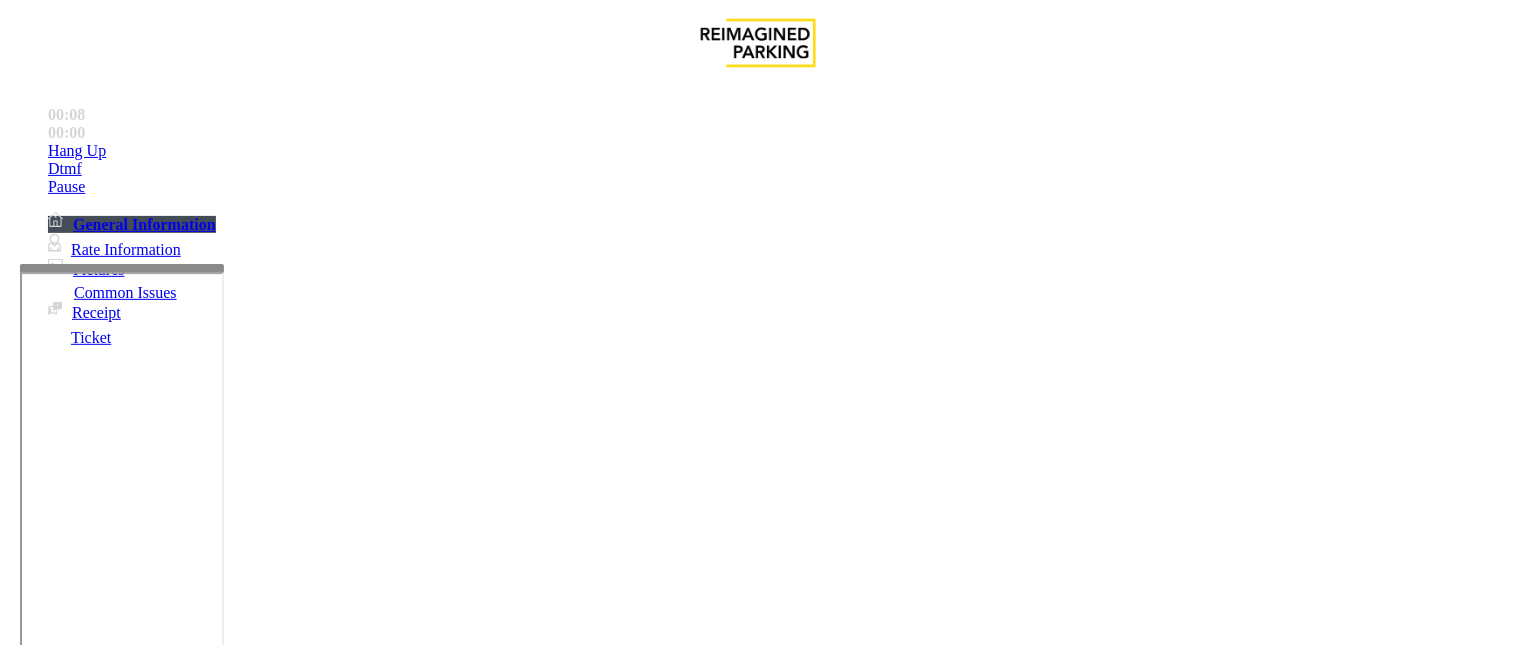 scroll, scrollTop: 888, scrollLeft: 0, axis: vertical 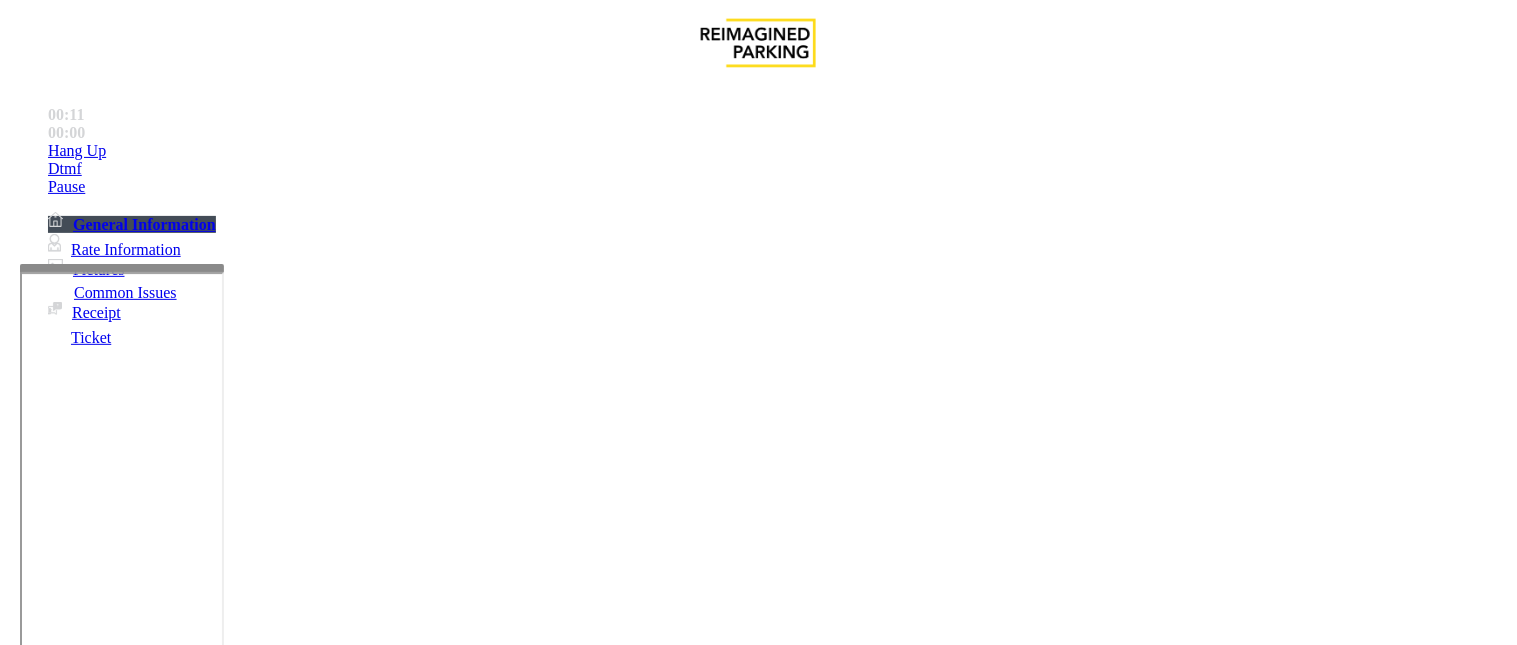 click on "Intercom Issue/No Response" at bounding box center (929, 1298) 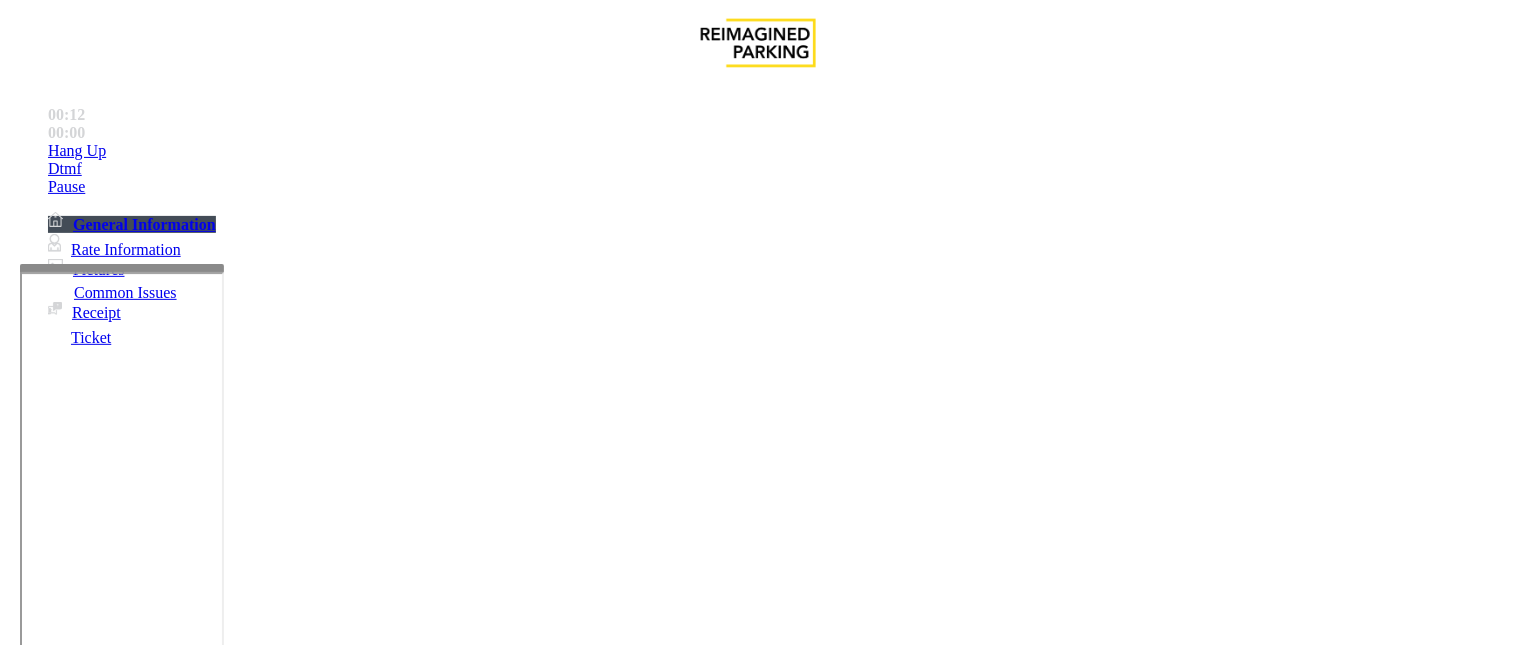 click on "No Response/Unable to hear parker" at bounding box center (142, 1298) 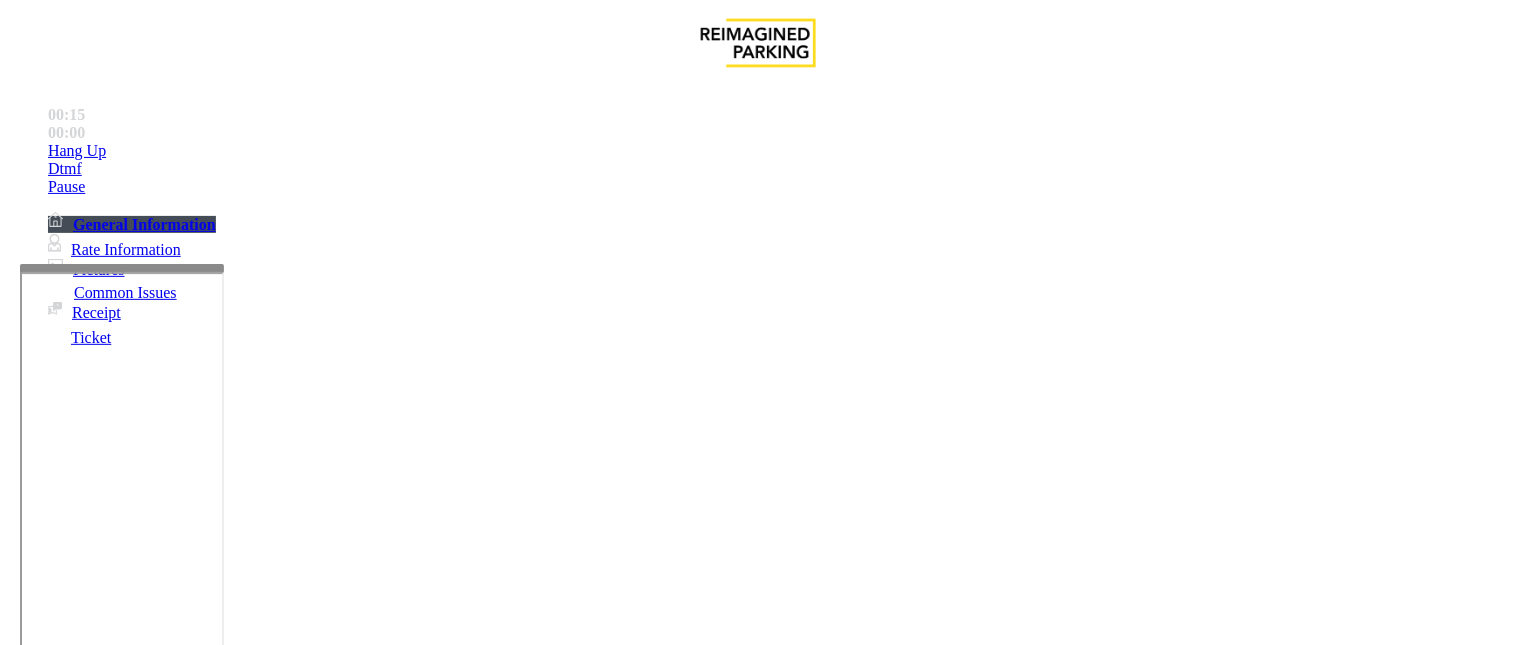 drag, startPoint x: 385, startPoint y: 176, endPoint x: 268, endPoint y: 173, distance: 117.03845 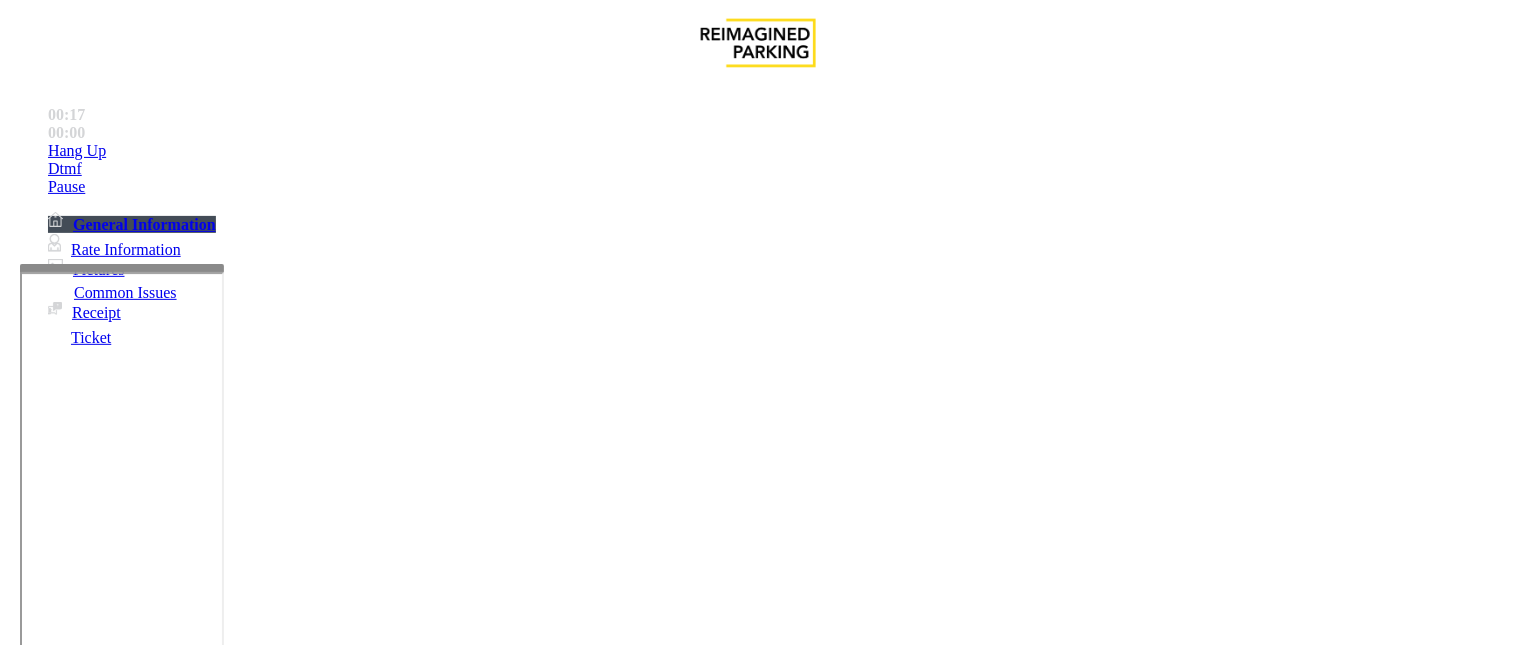 click at bounding box center (254, 1346) 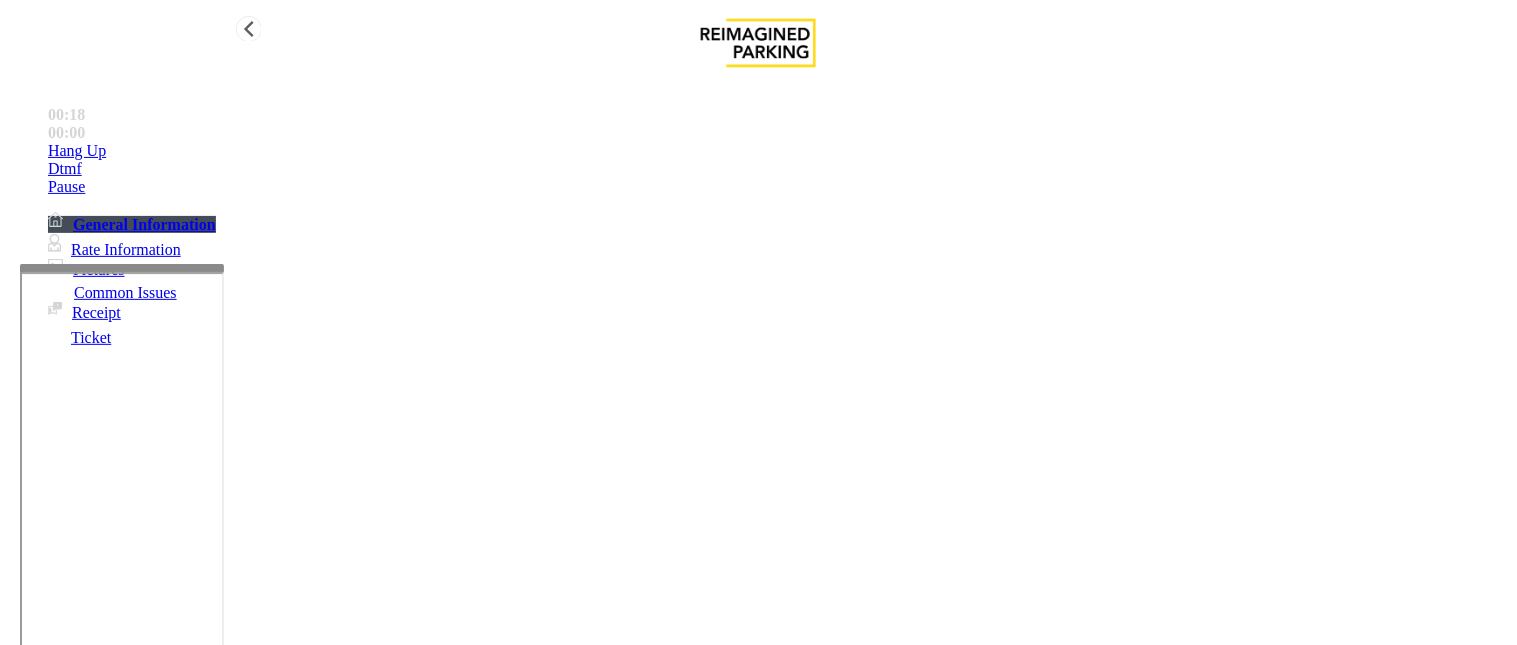 type on "**********" 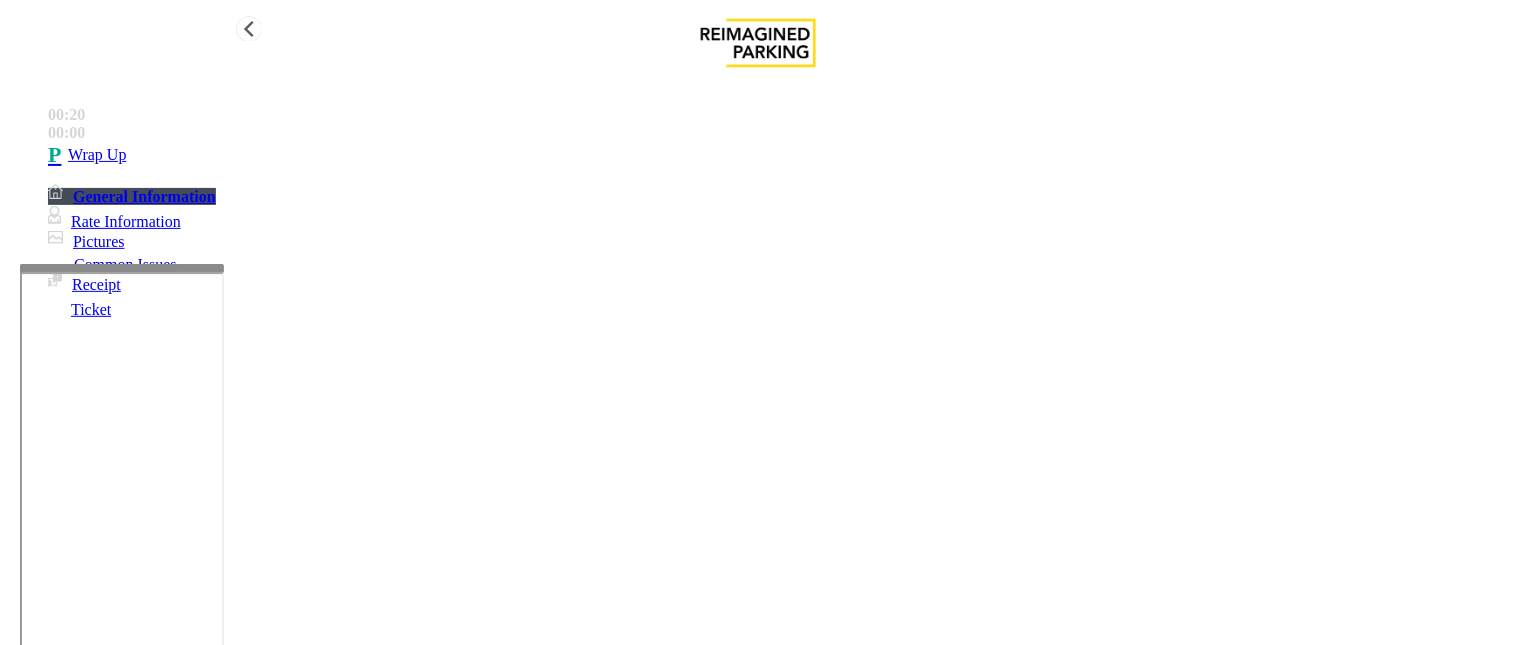 click on "Wrap Up" at bounding box center [97, 155] 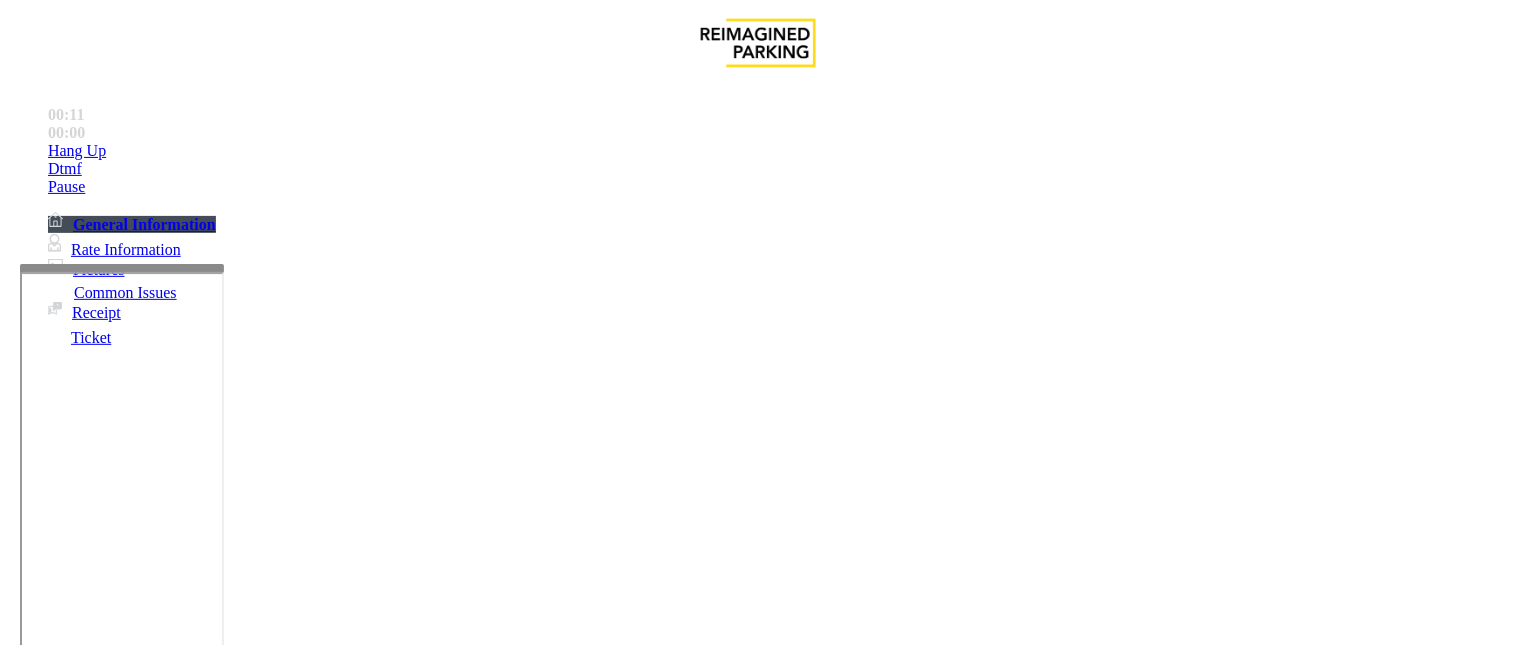 click on "Intercom Issue/No Response" at bounding box center (929, 1298) 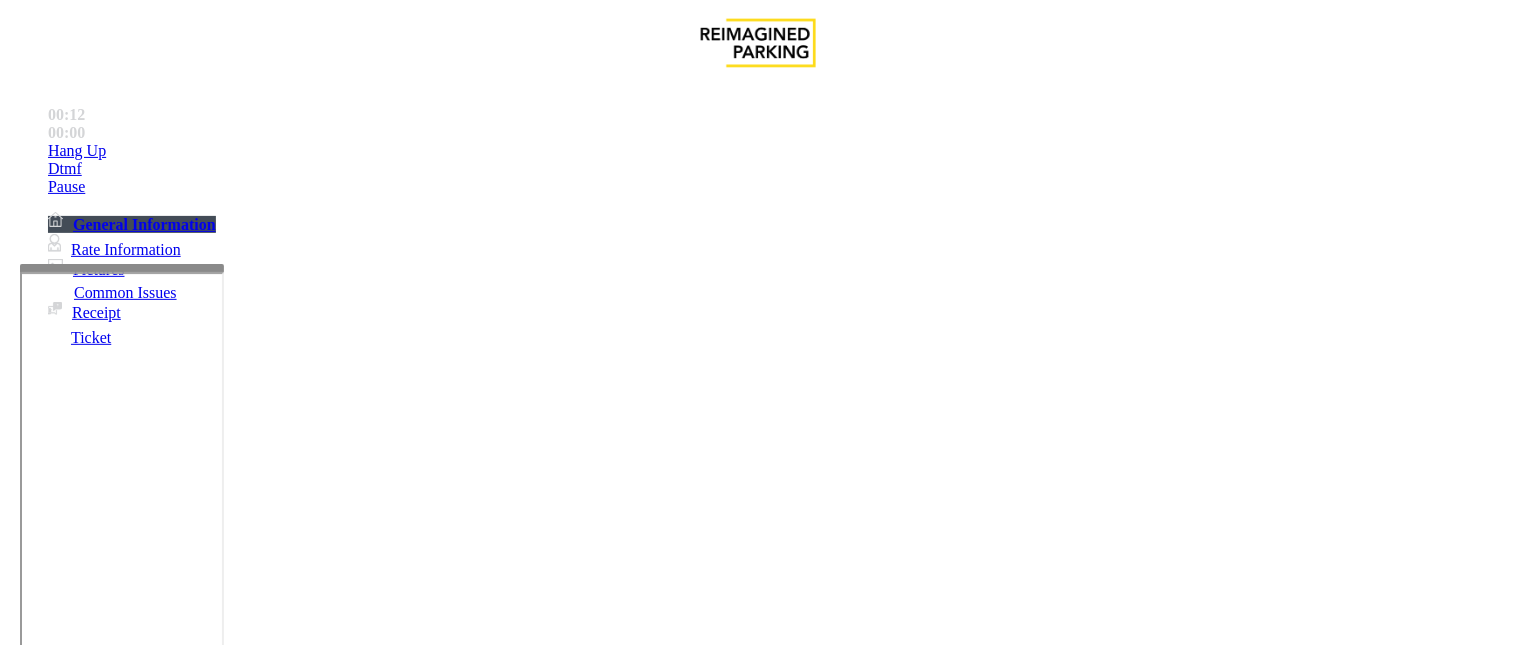 click on "No Response/Unable to hear parker" at bounding box center [142, 1298] 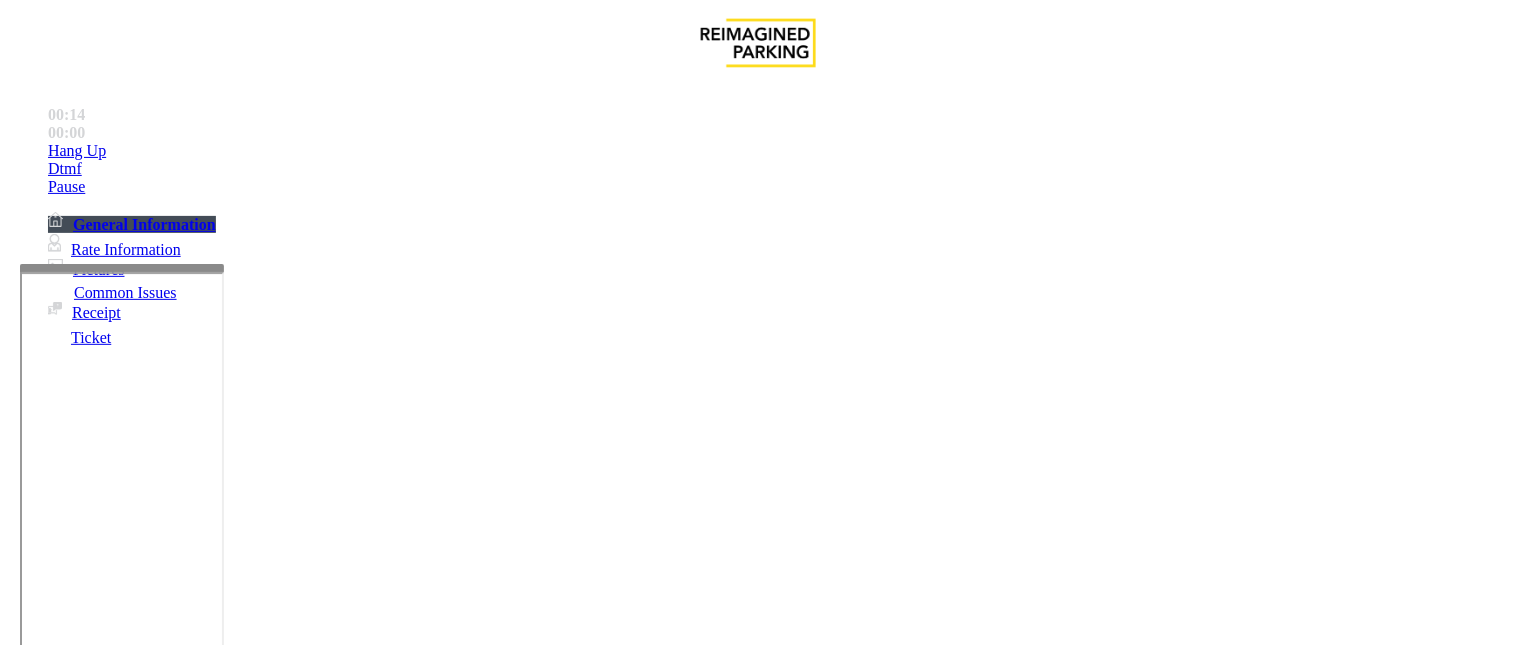 drag, startPoint x: 385, startPoint y: 181, endPoint x: 268, endPoint y: 167, distance: 117.83463 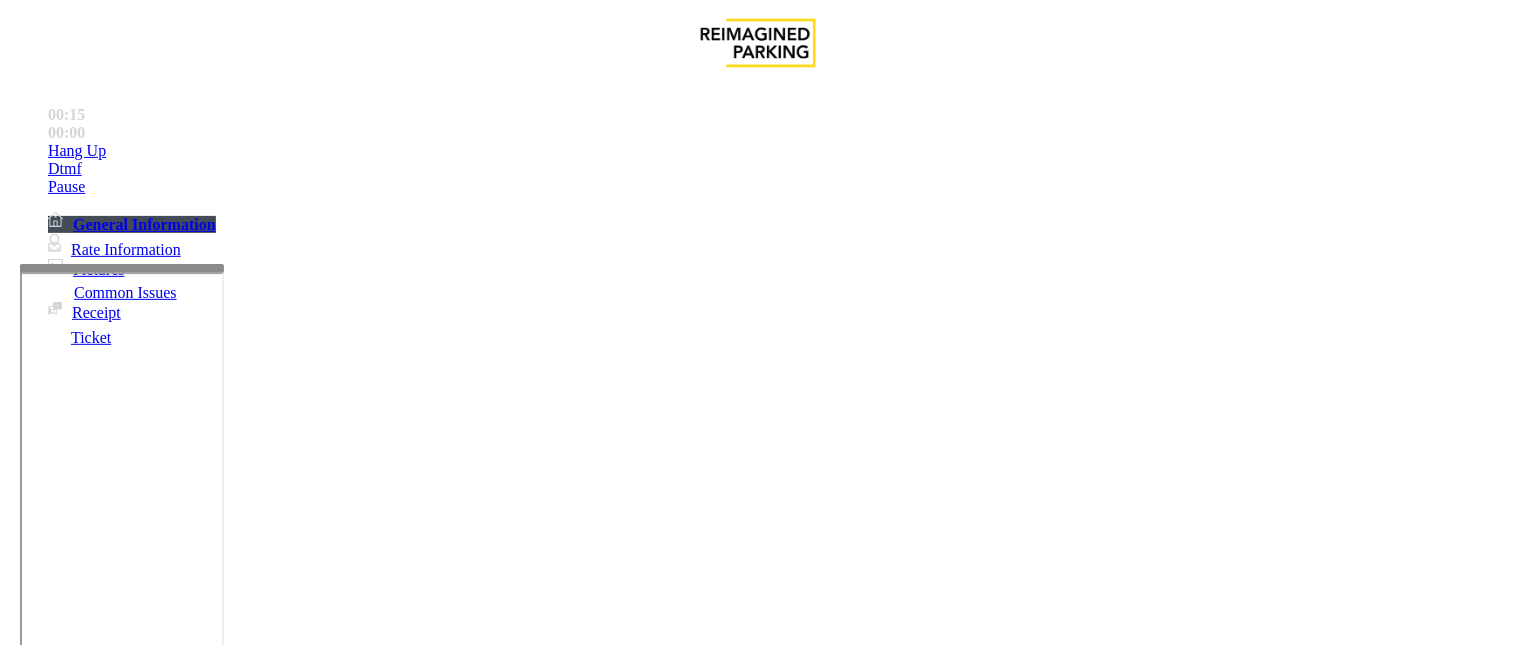 click at bounding box center (254, 1346) 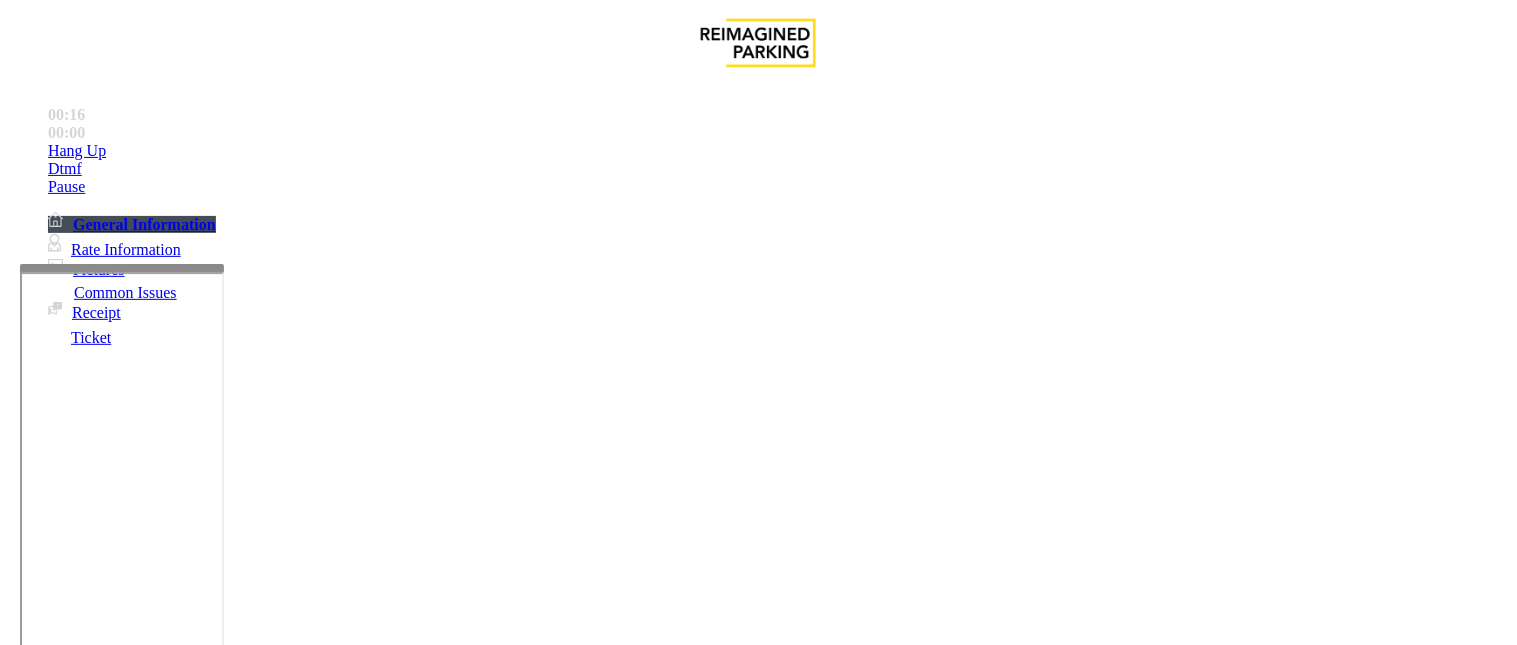 scroll, scrollTop: 333, scrollLeft: 0, axis: vertical 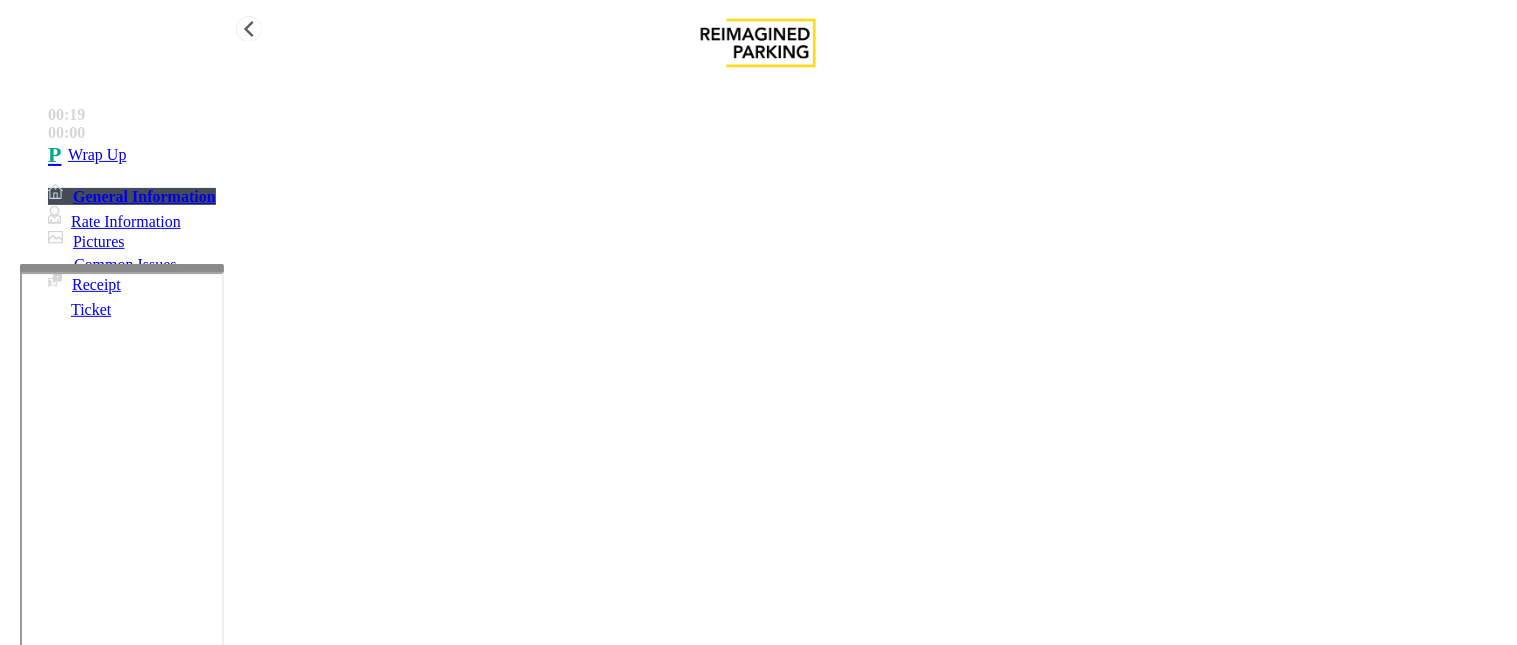 type on "**********" 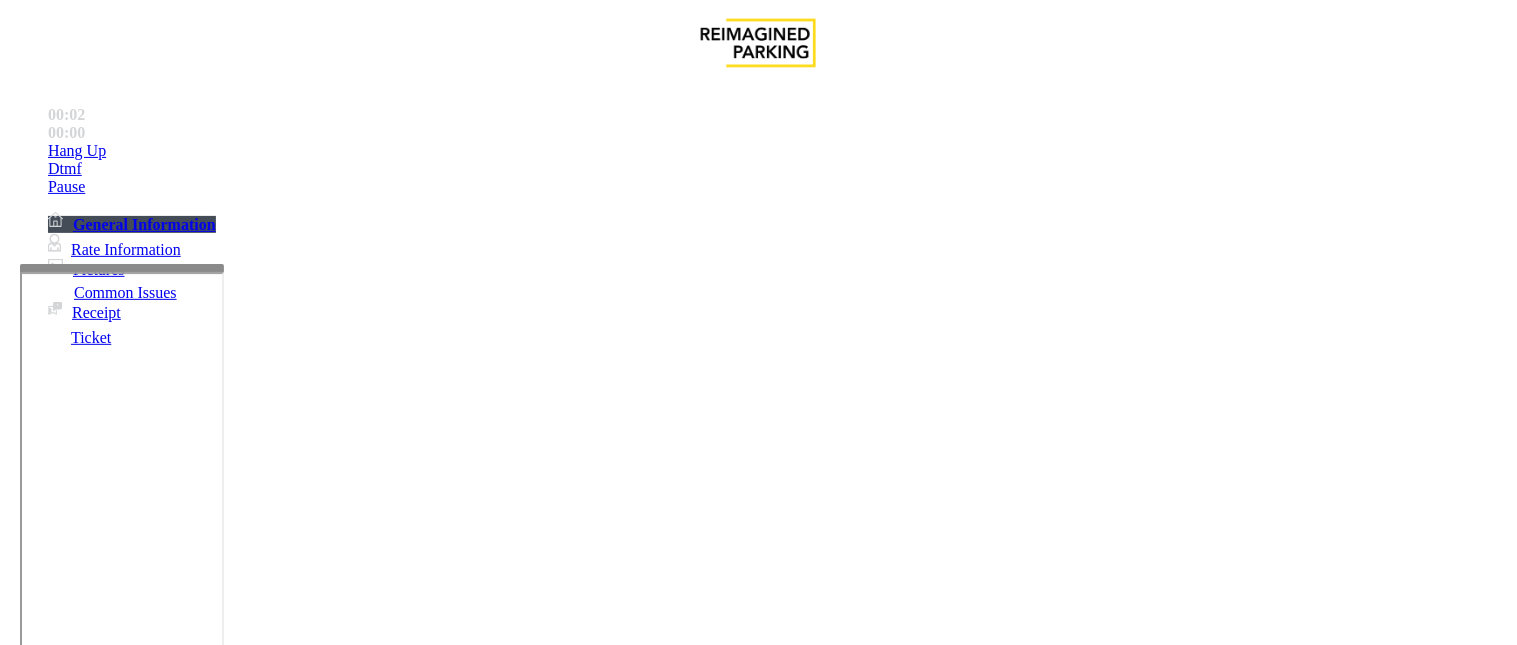 scroll, scrollTop: 1111, scrollLeft: 0, axis: vertical 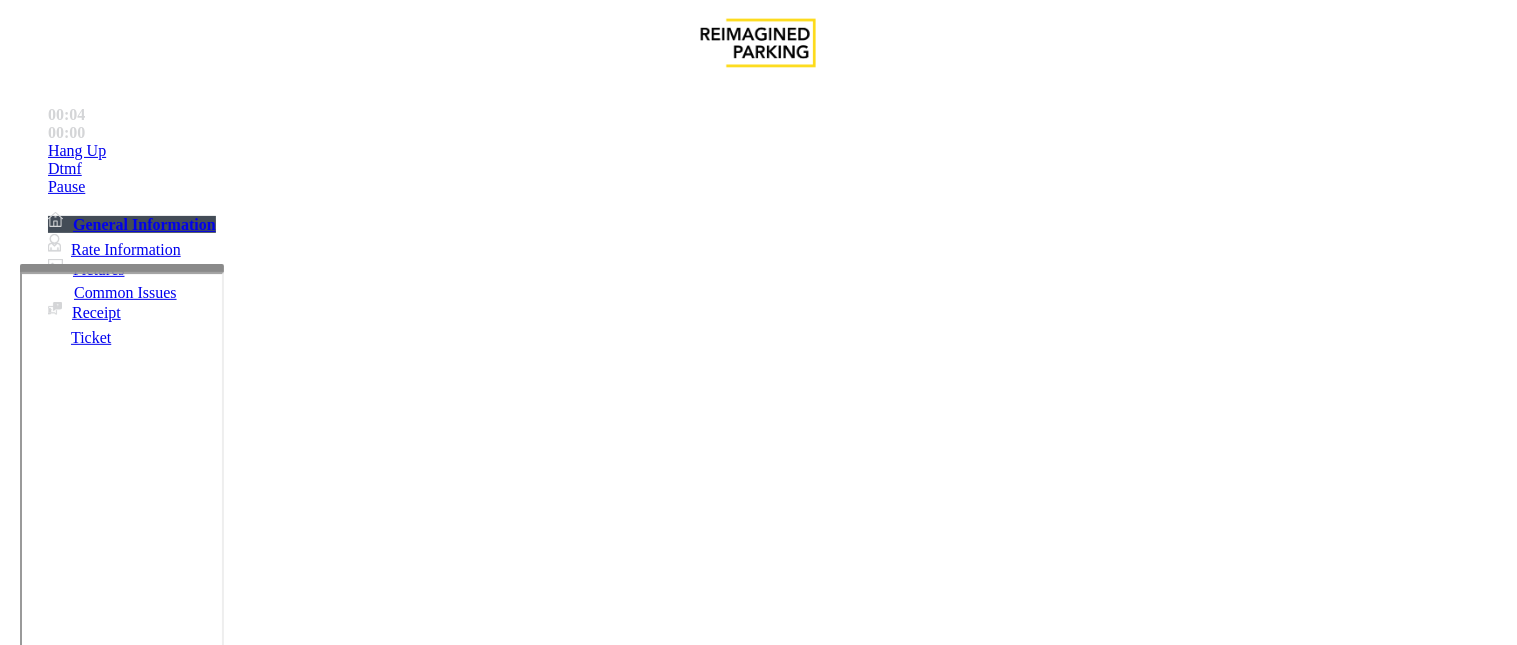 drag, startPoint x: 811, startPoint y: 195, endPoint x: 760, endPoint y: 177, distance: 54.08327 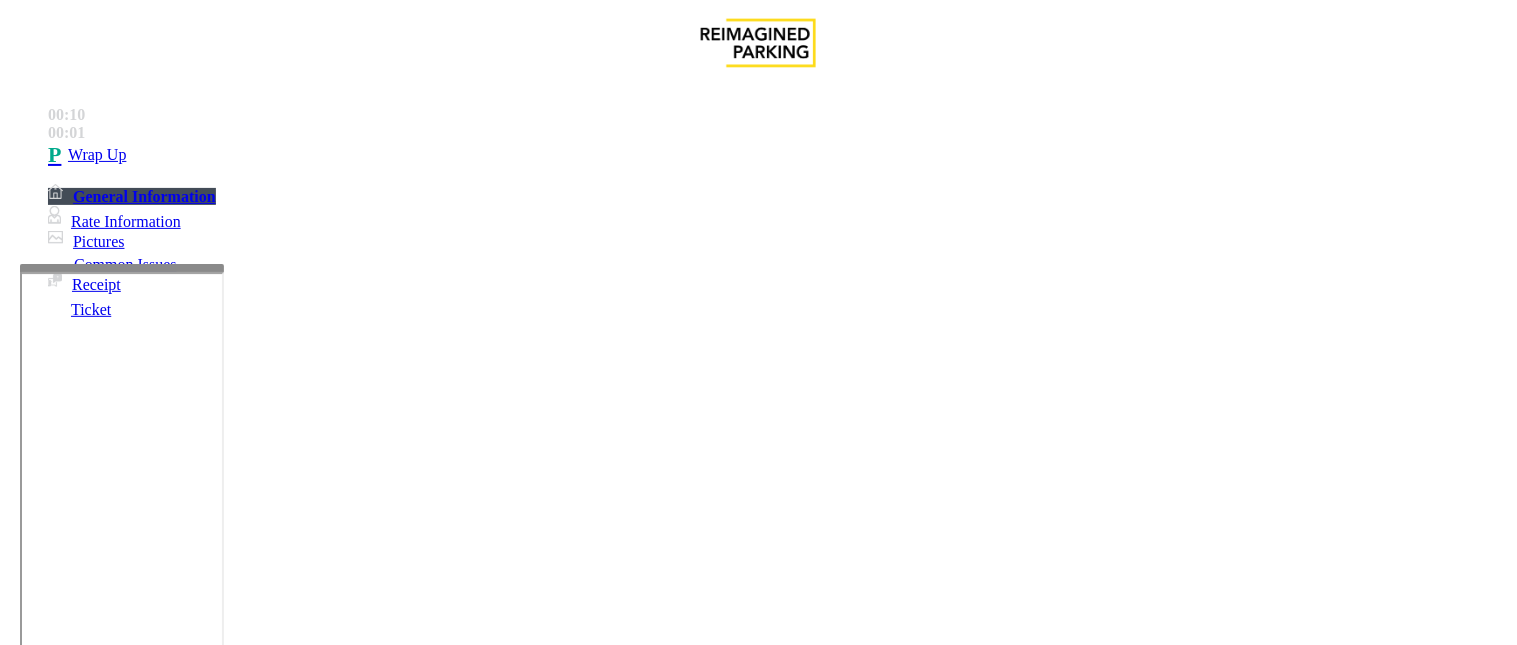 click on "Intercom Issue/No Response" at bounding box center (929, 1298) 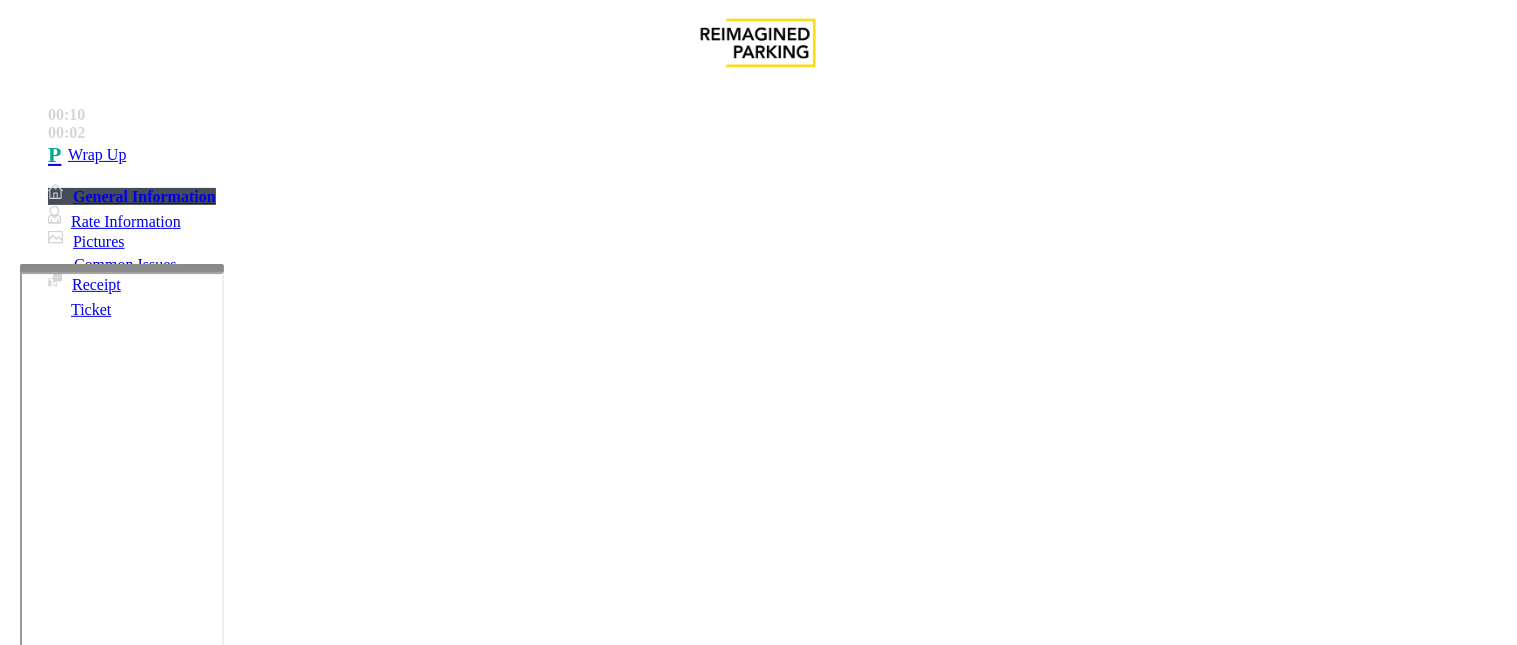 click on "Call dropped" at bounding box center [546, 1298] 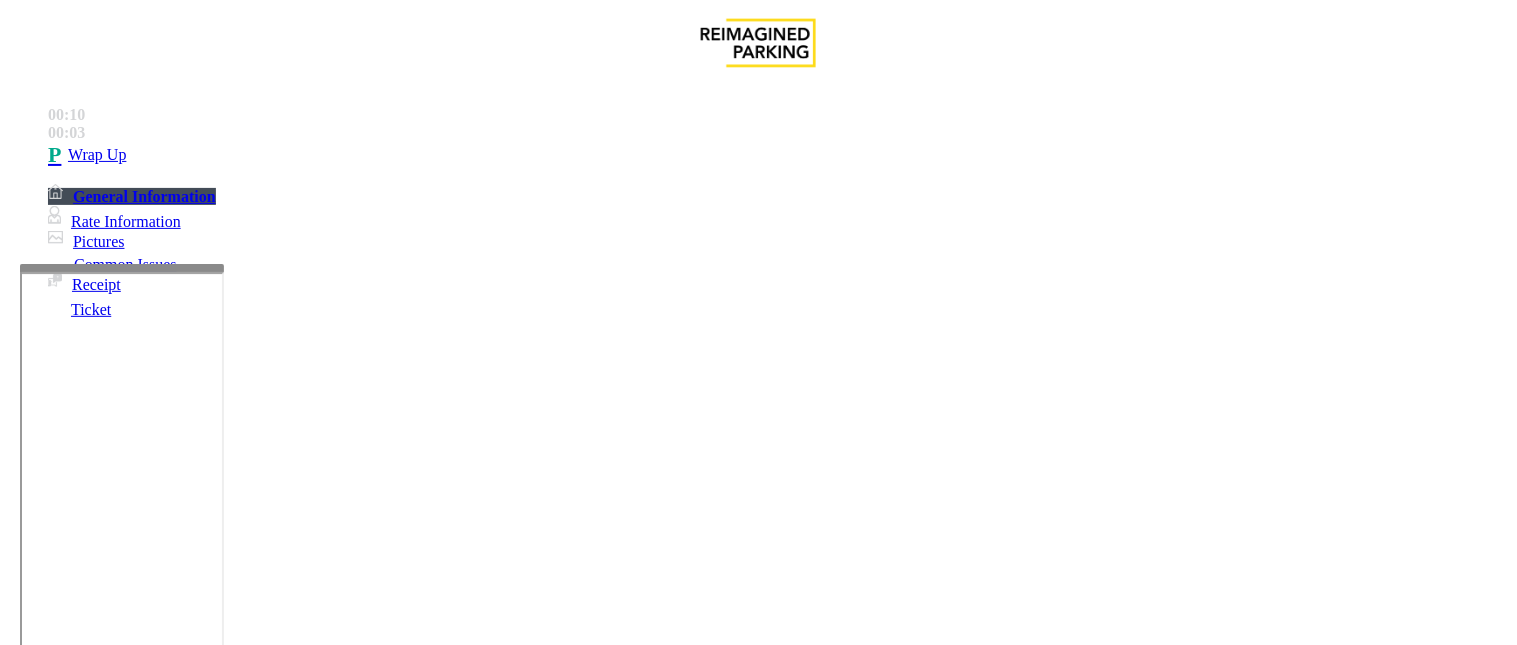 drag, startPoint x: 376, startPoint y: 177, endPoint x: 277, endPoint y: 182, distance: 99.12618 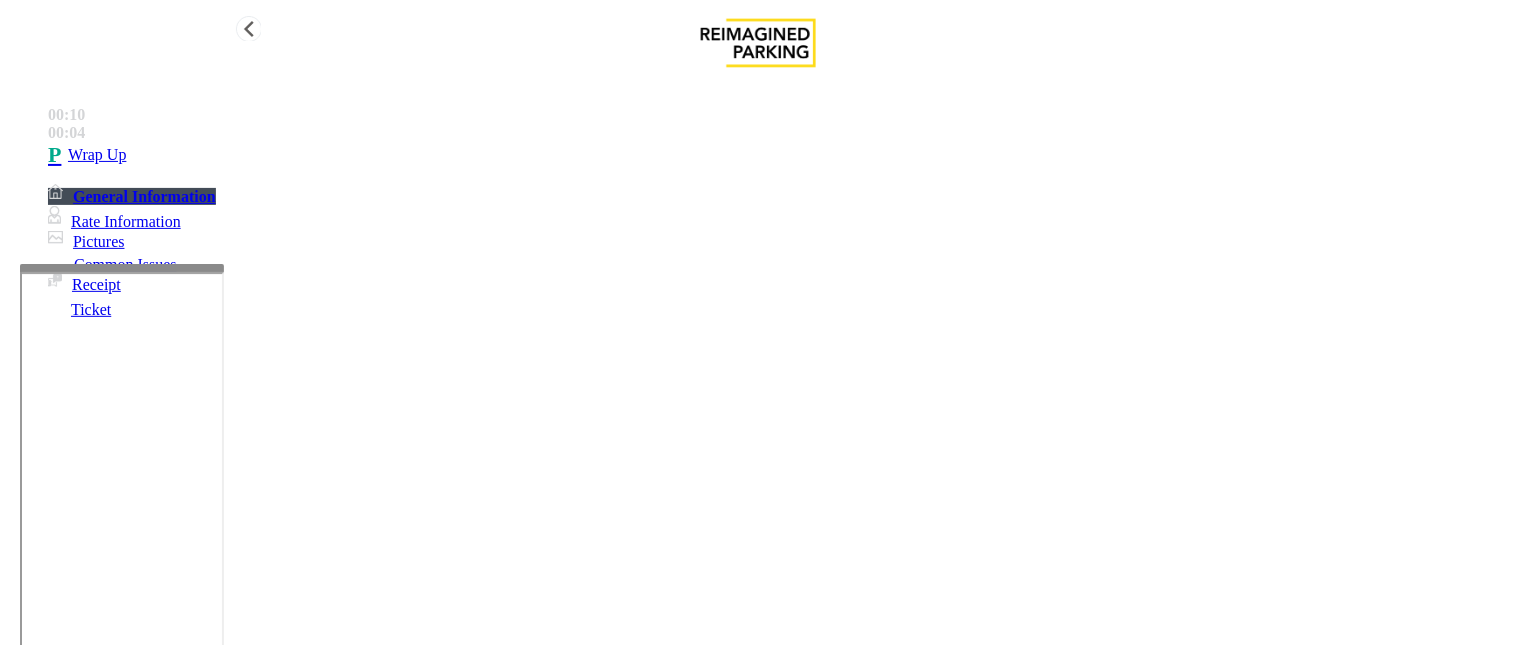 type on "**********" 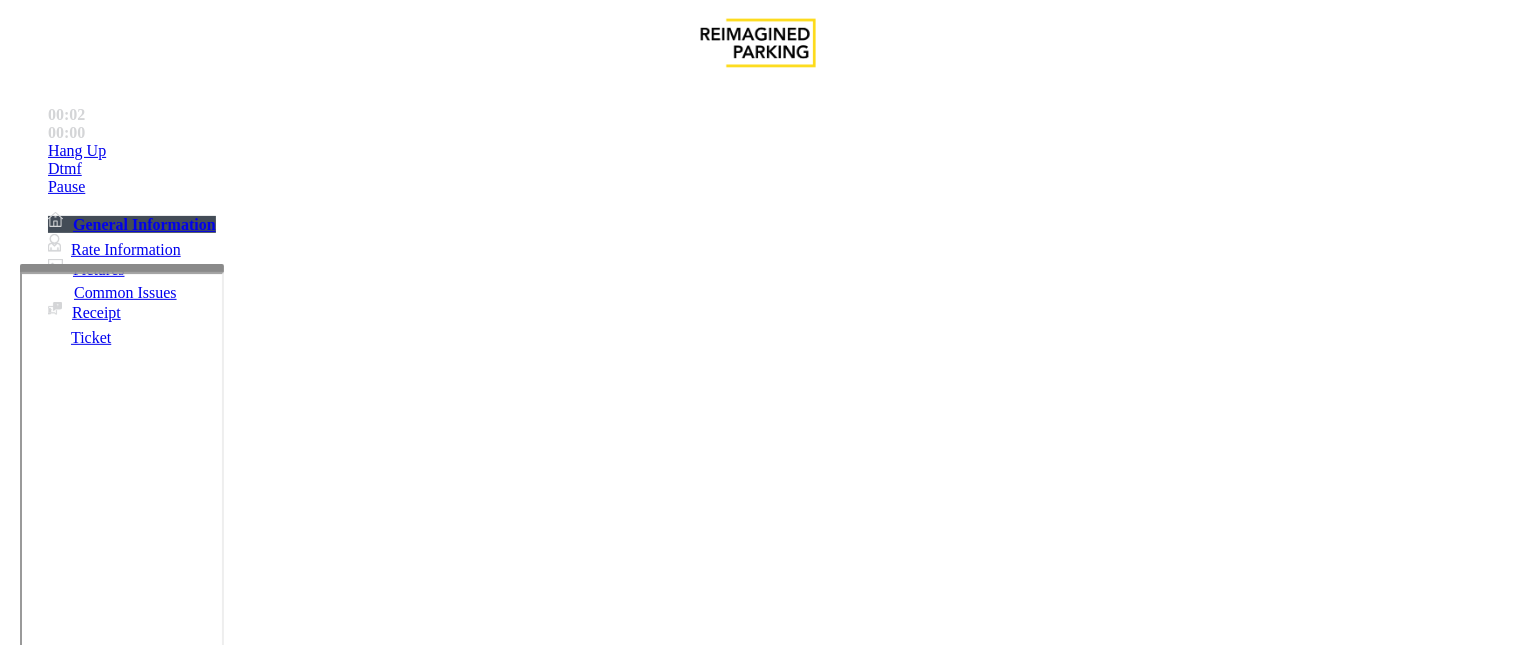 scroll, scrollTop: 333, scrollLeft: 0, axis: vertical 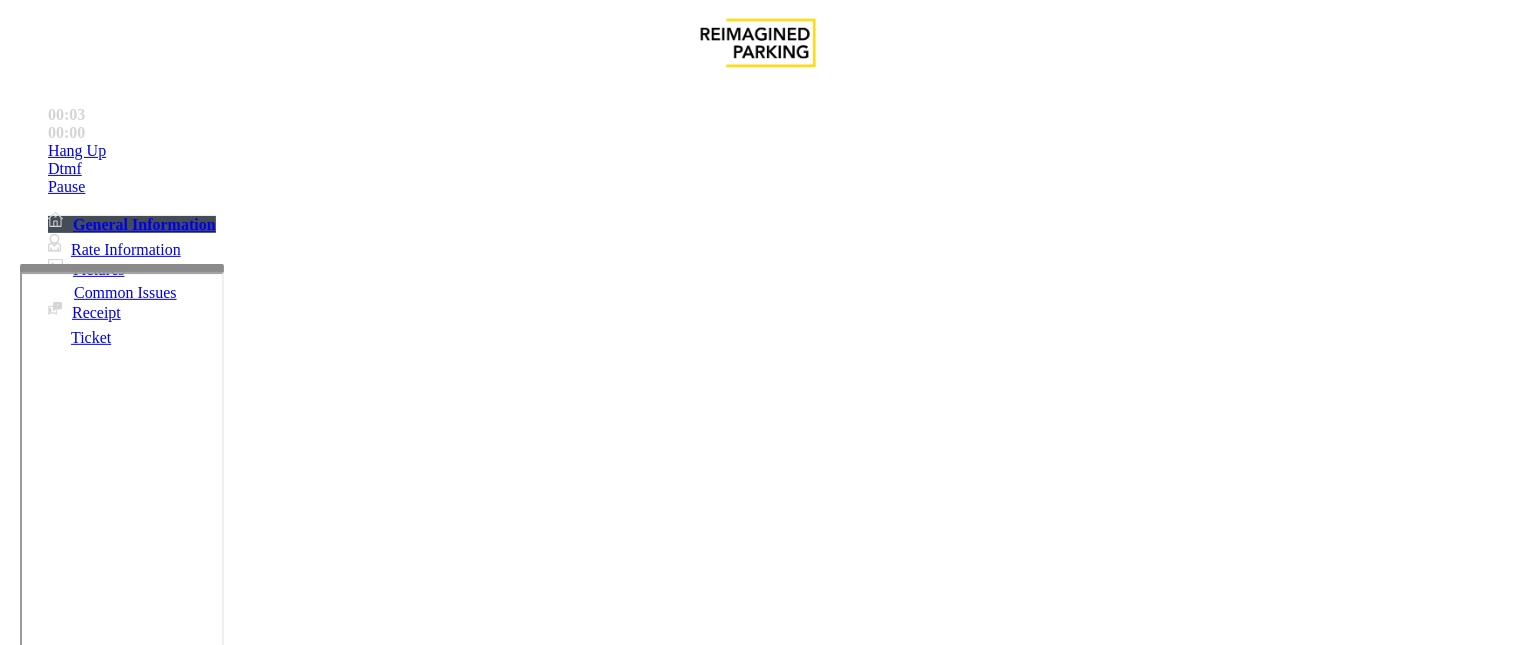 drag, startPoint x: 838, startPoint y: 343, endPoint x: 1266, endPoint y: 393, distance: 430.91068 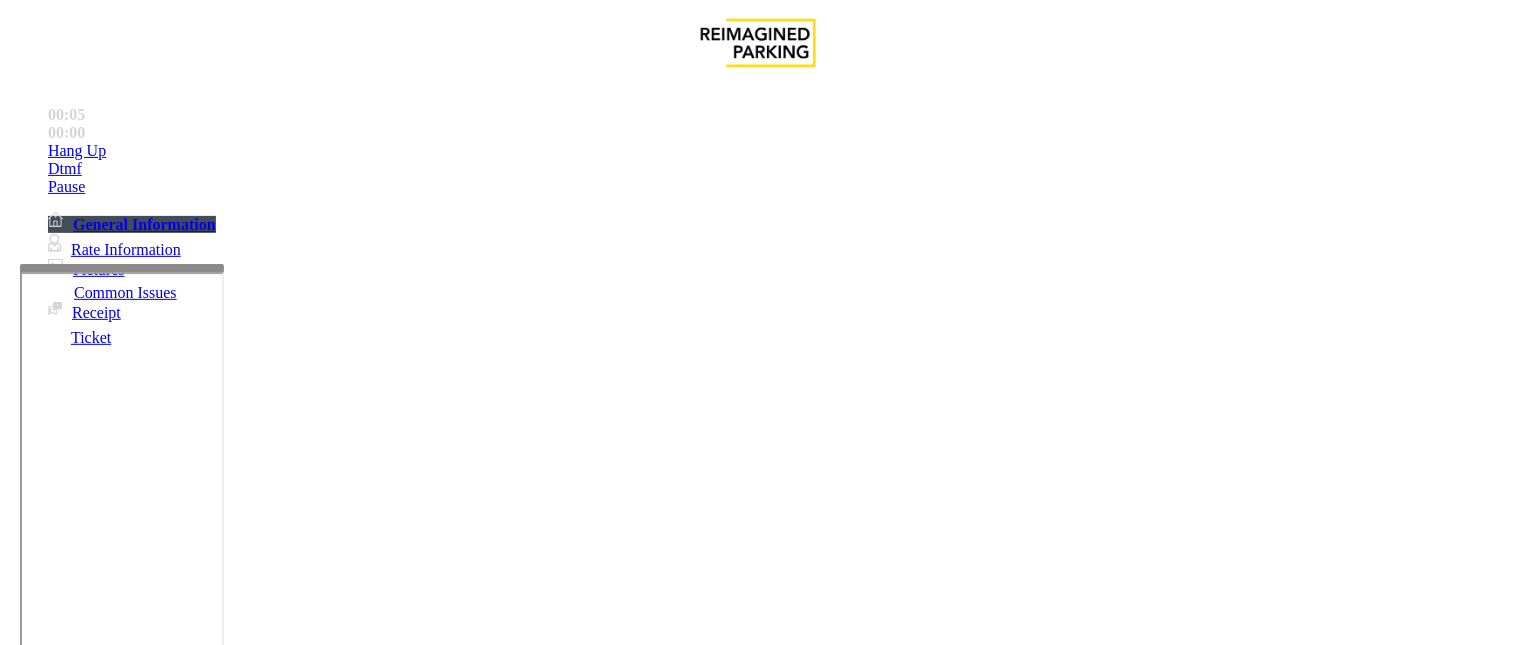 click on "When the call center answers calls, and the customer says they were at Woody's restaurant Please just open the gate and let them out. No other info needs to be taken. This is for all lanes." at bounding box center [761, 2297] 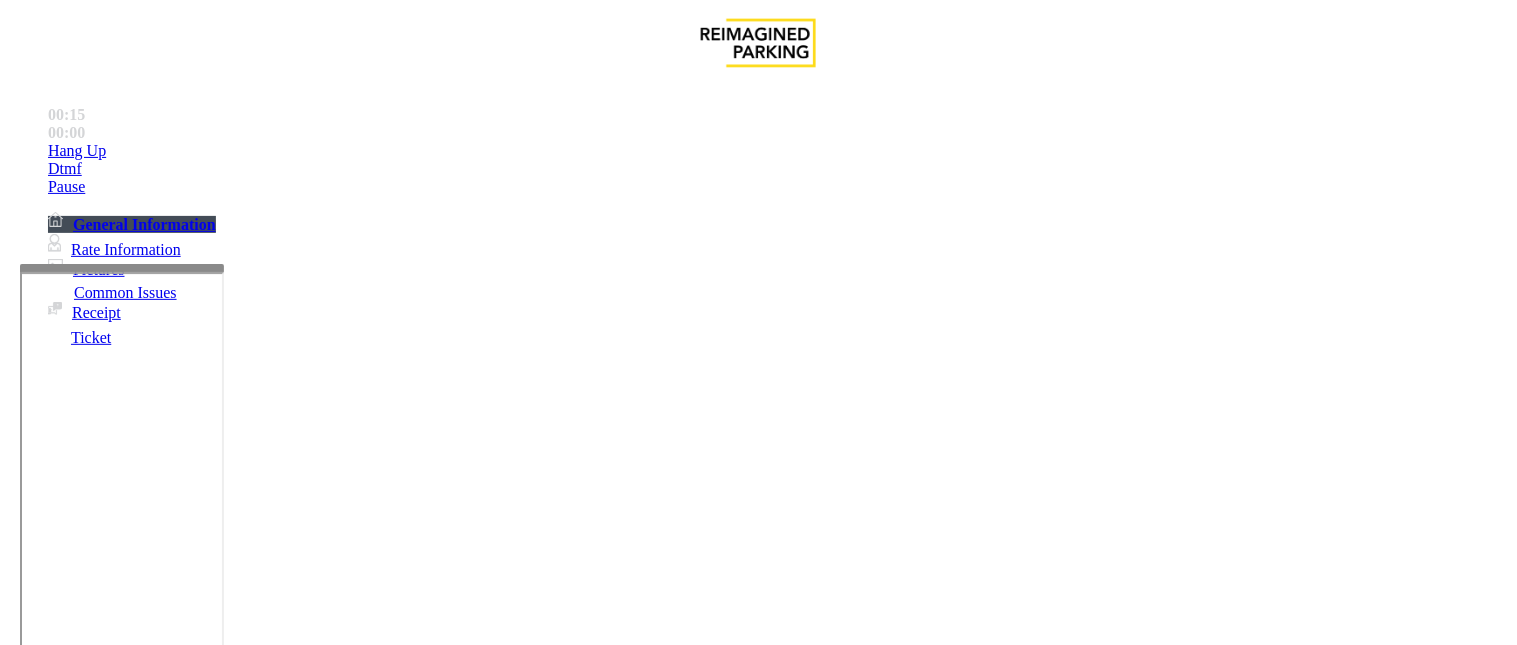 scroll, scrollTop: 2075, scrollLeft: 0, axis: vertical 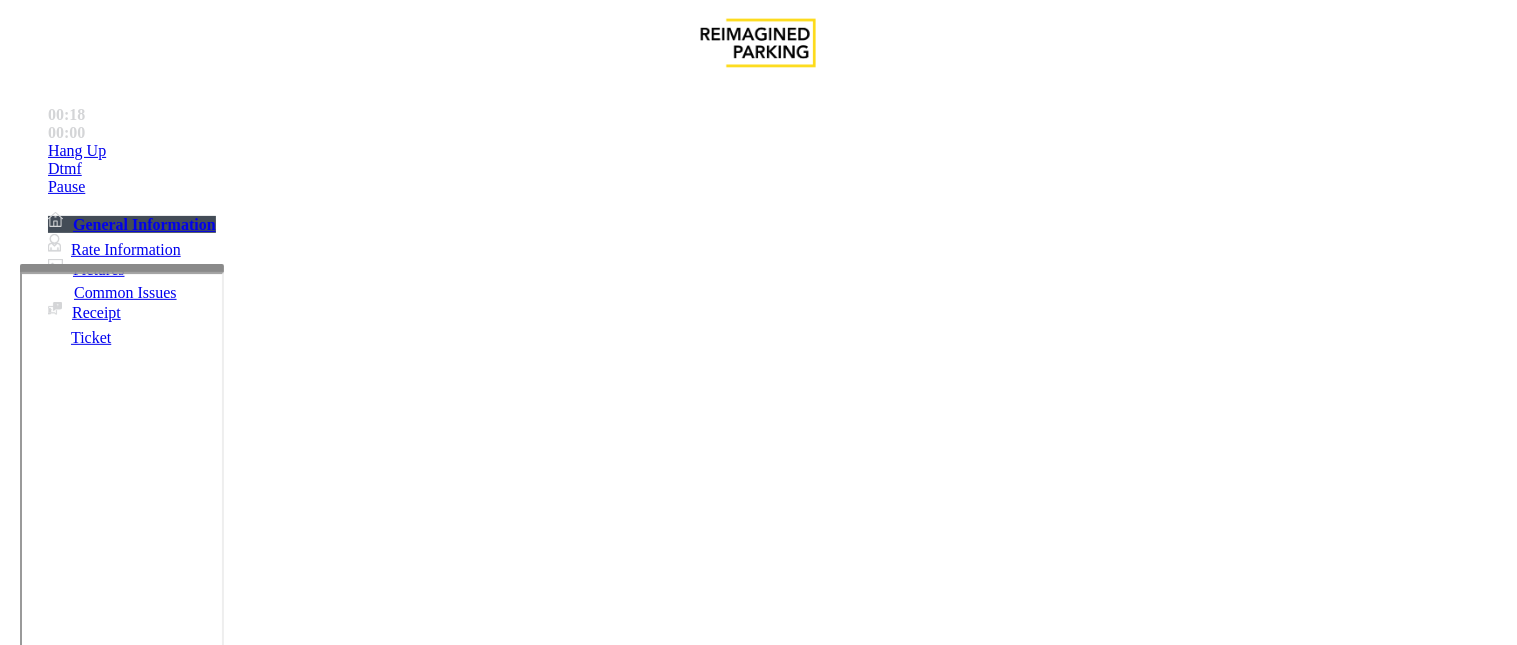 click on "Ticket Issue" at bounding box center (71, 1298) 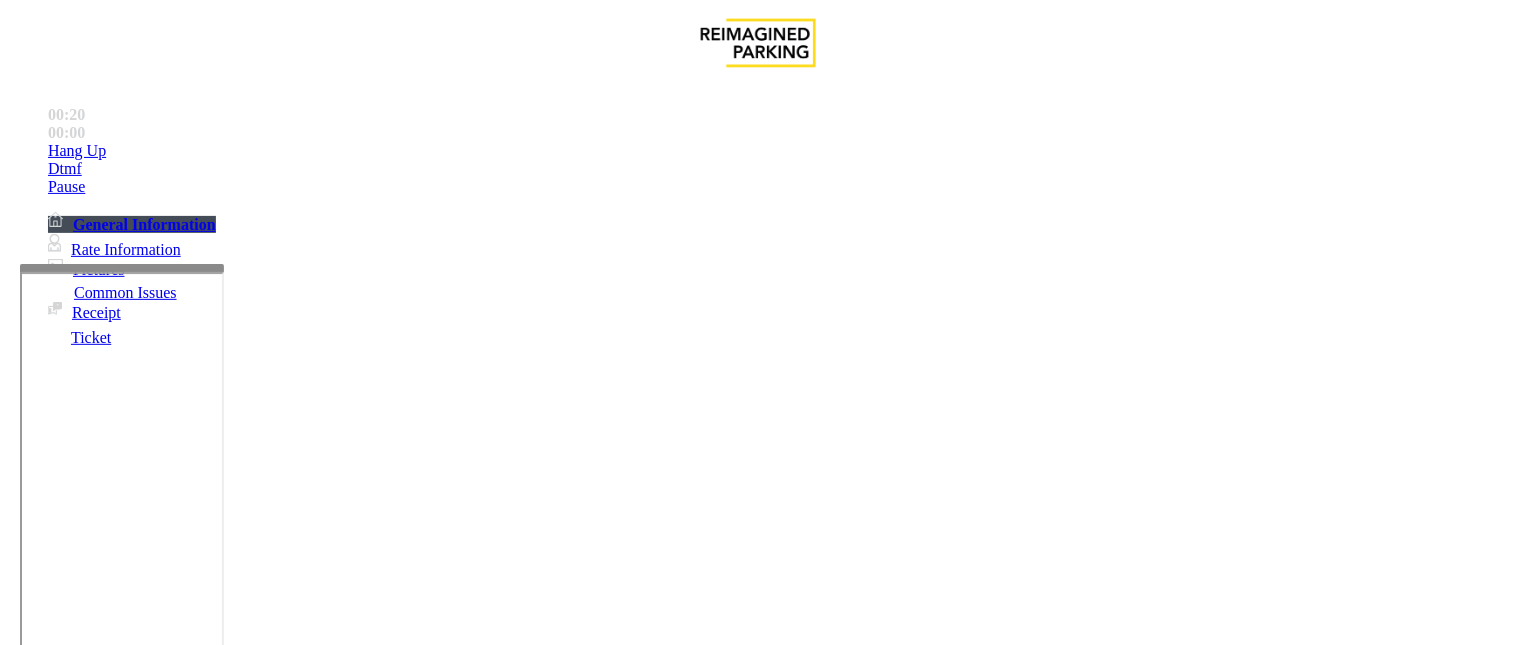 click on "There were no tickets at entrance" at bounding box center [816, 1298] 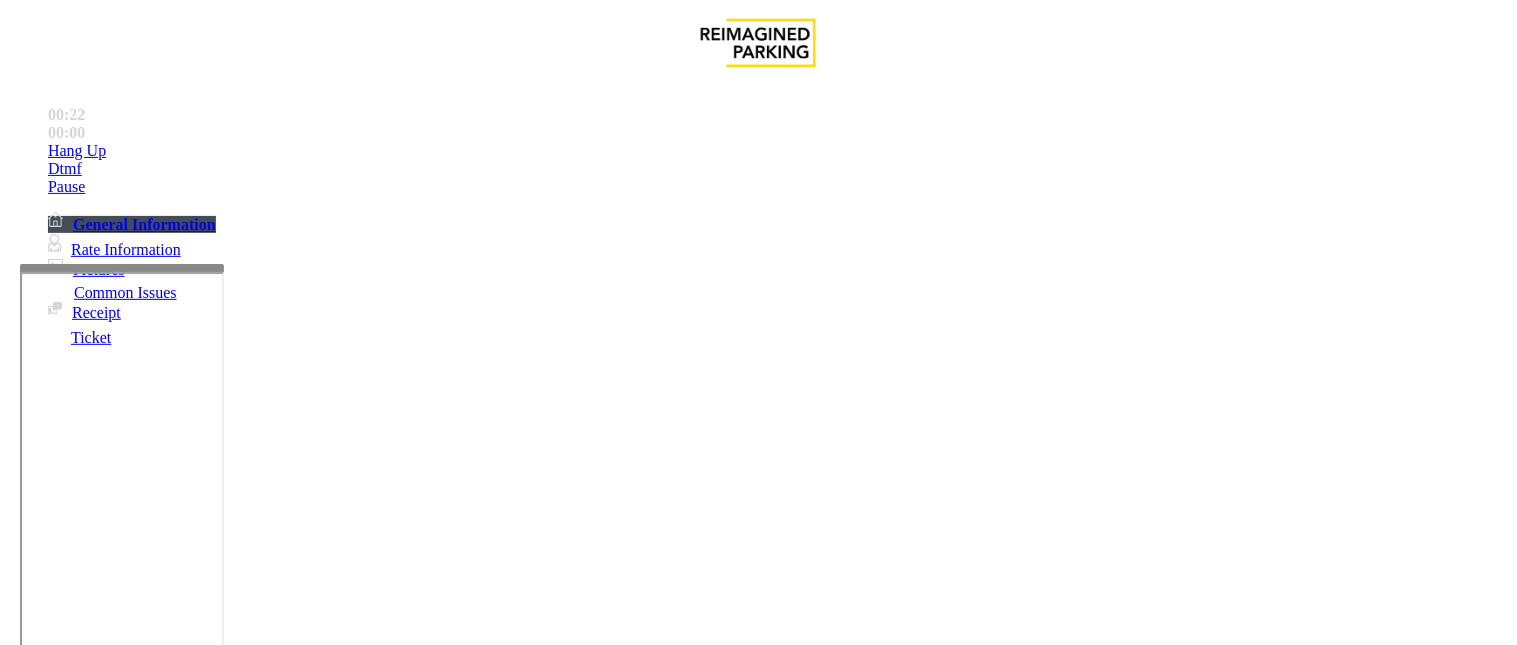 drag, startPoint x: 571, startPoint y: 182, endPoint x: 266, endPoint y: 154, distance: 306.28256 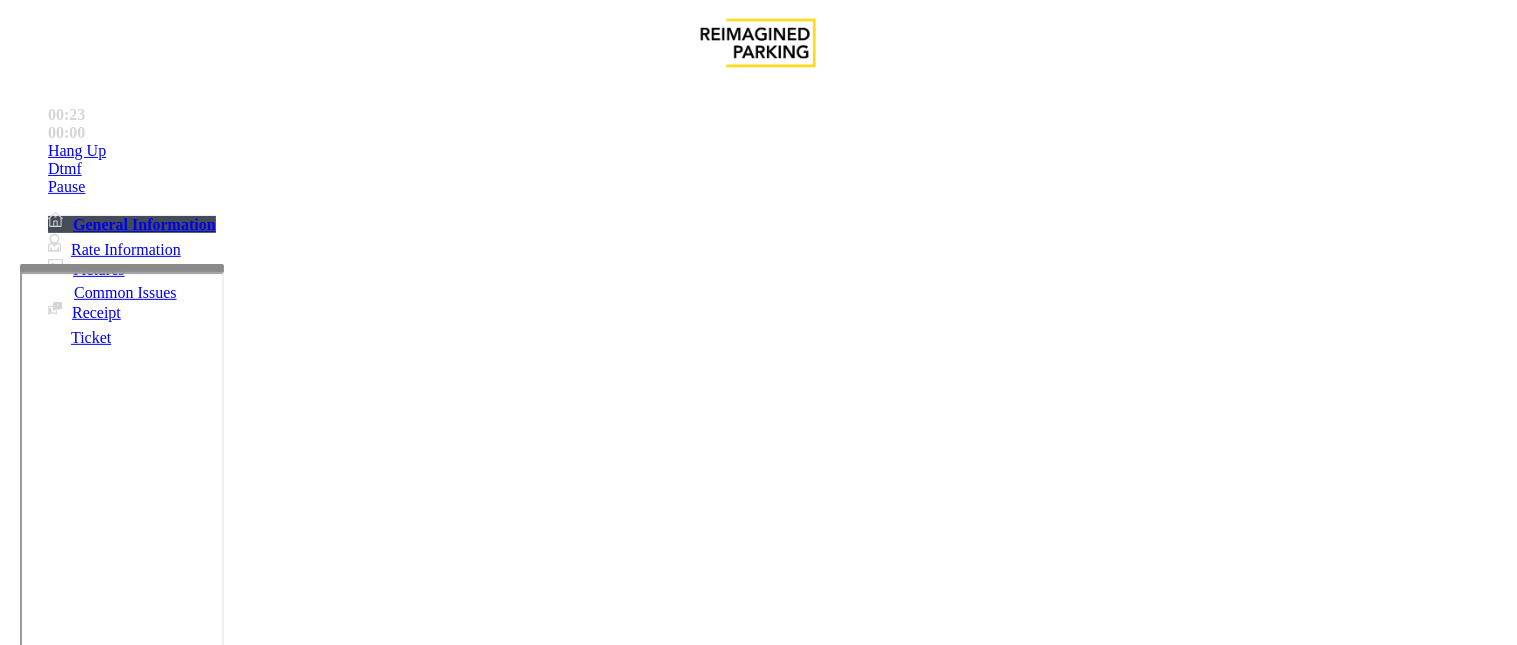 click at bounding box center [246, 1592] 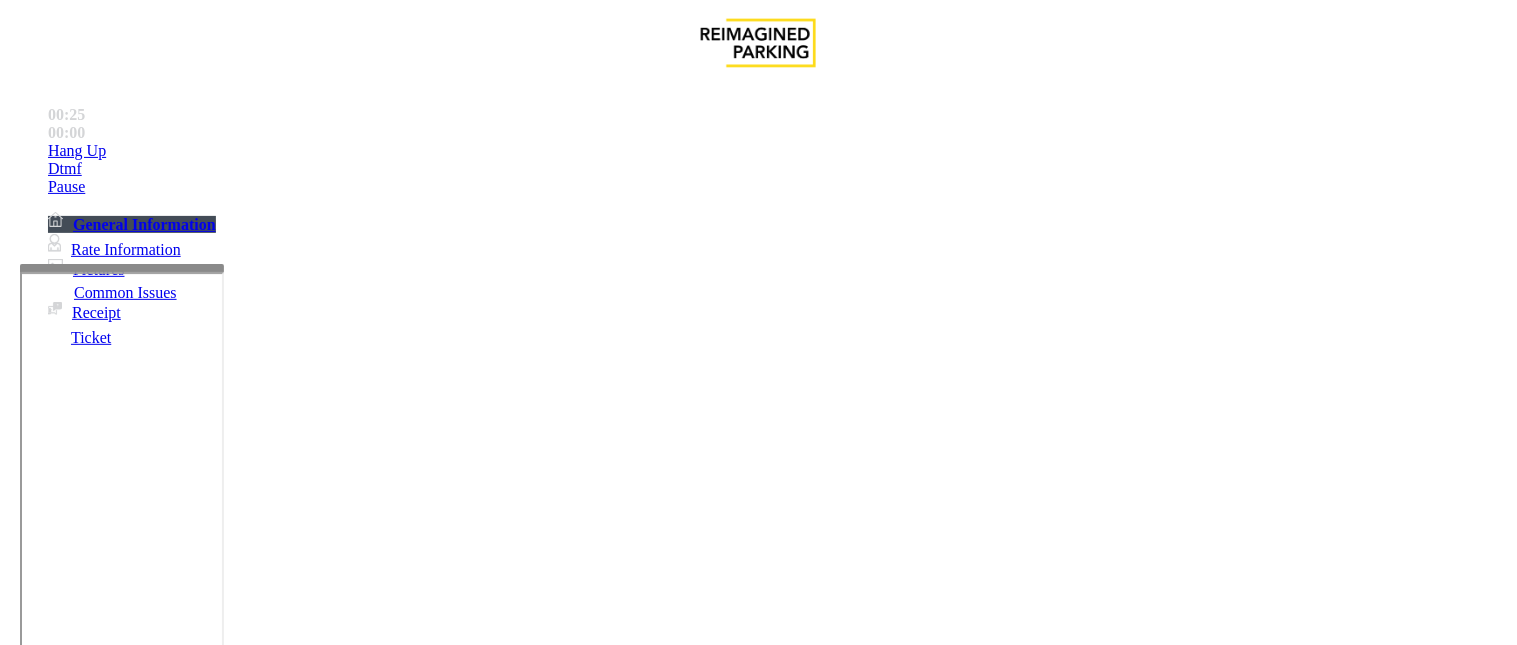 scroll, scrollTop: 297, scrollLeft: 0, axis: vertical 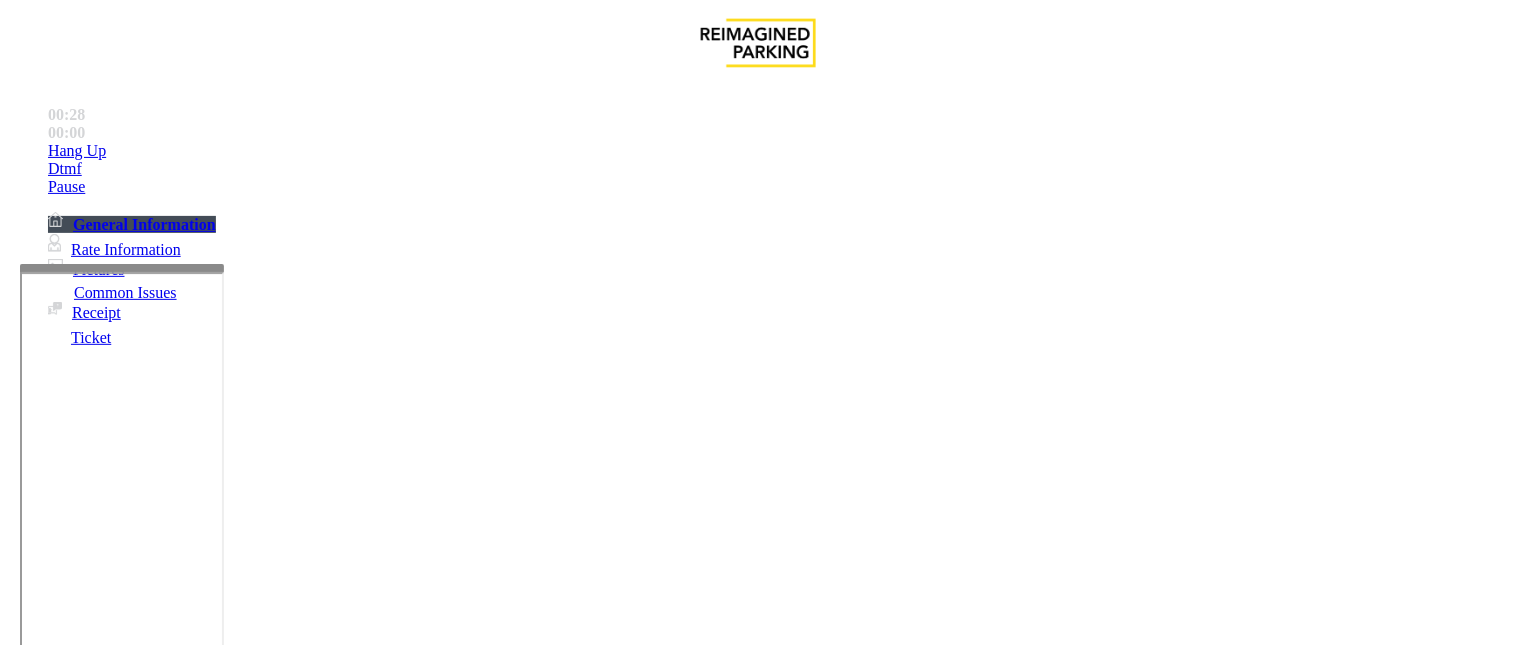 type on "**********" 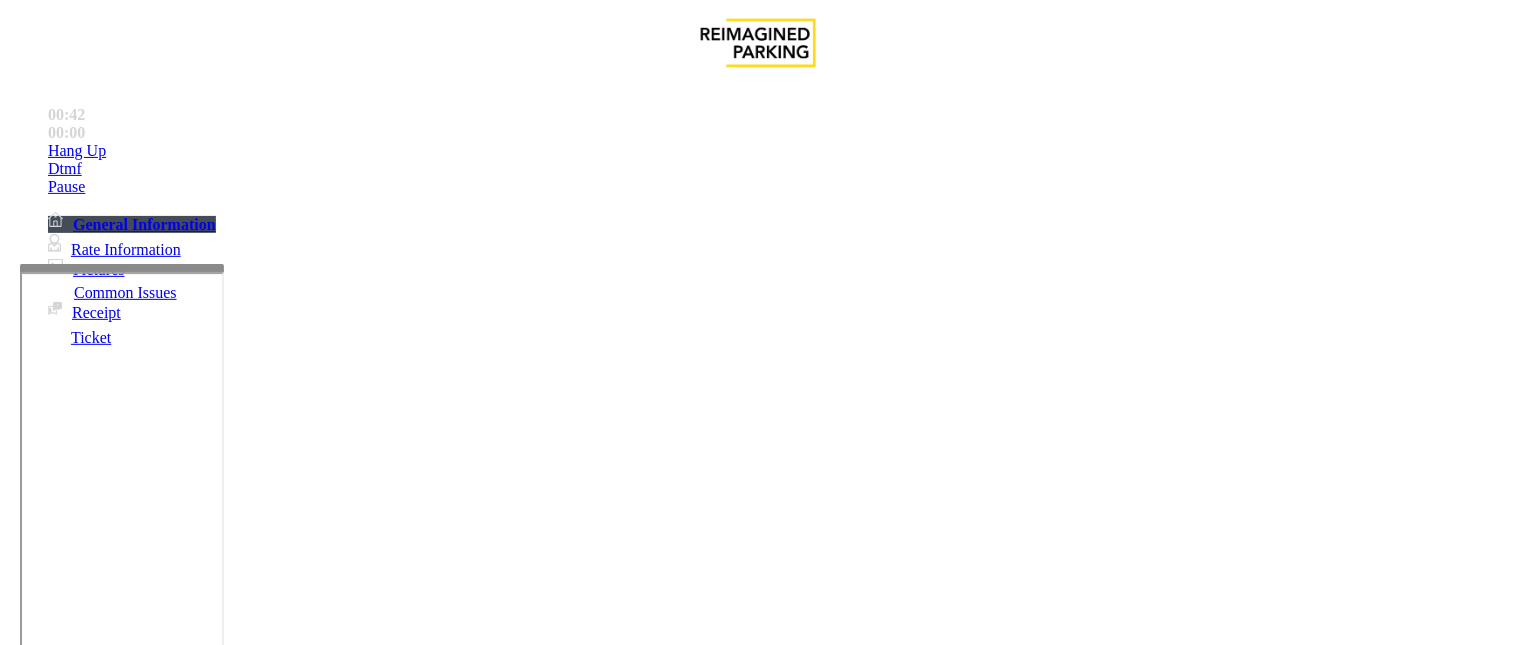 scroll, scrollTop: 1186, scrollLeft: 0, axis: vertical 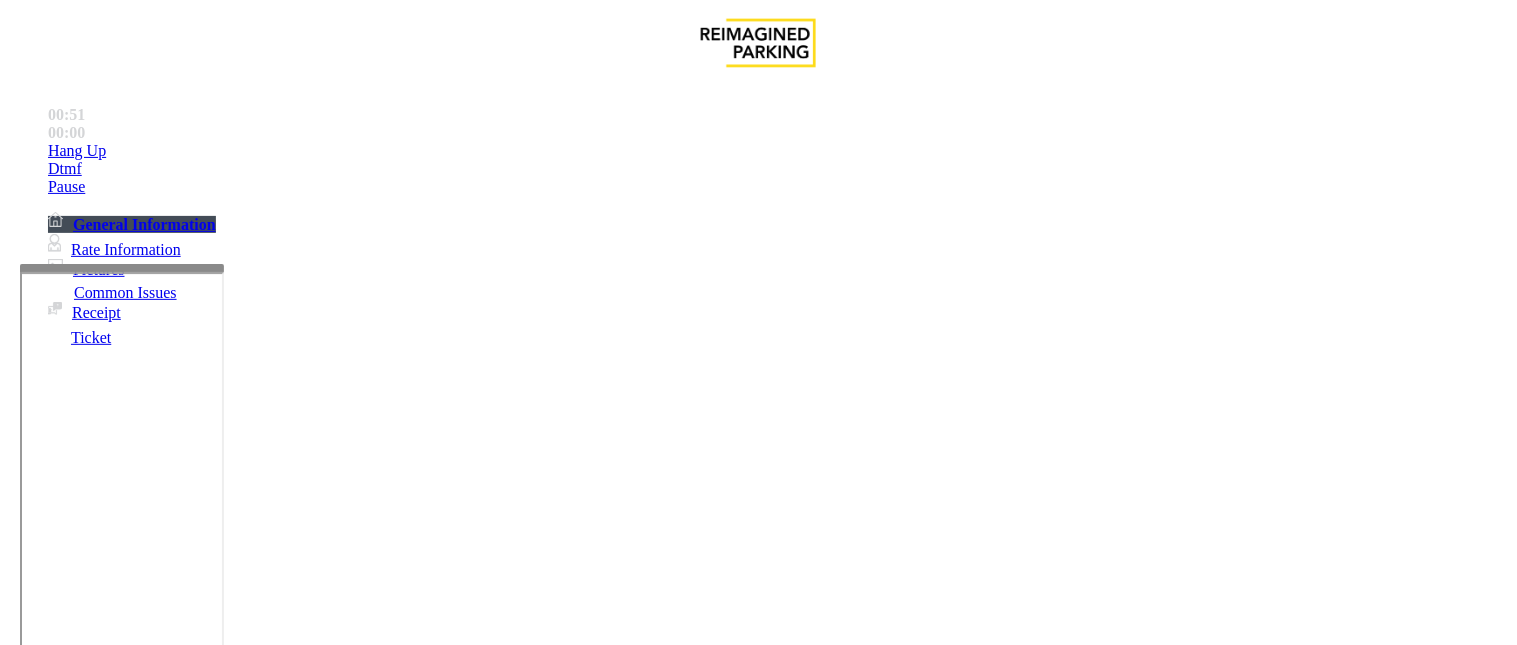 click on "Vend Gate" at bounding box center [69, 1685] 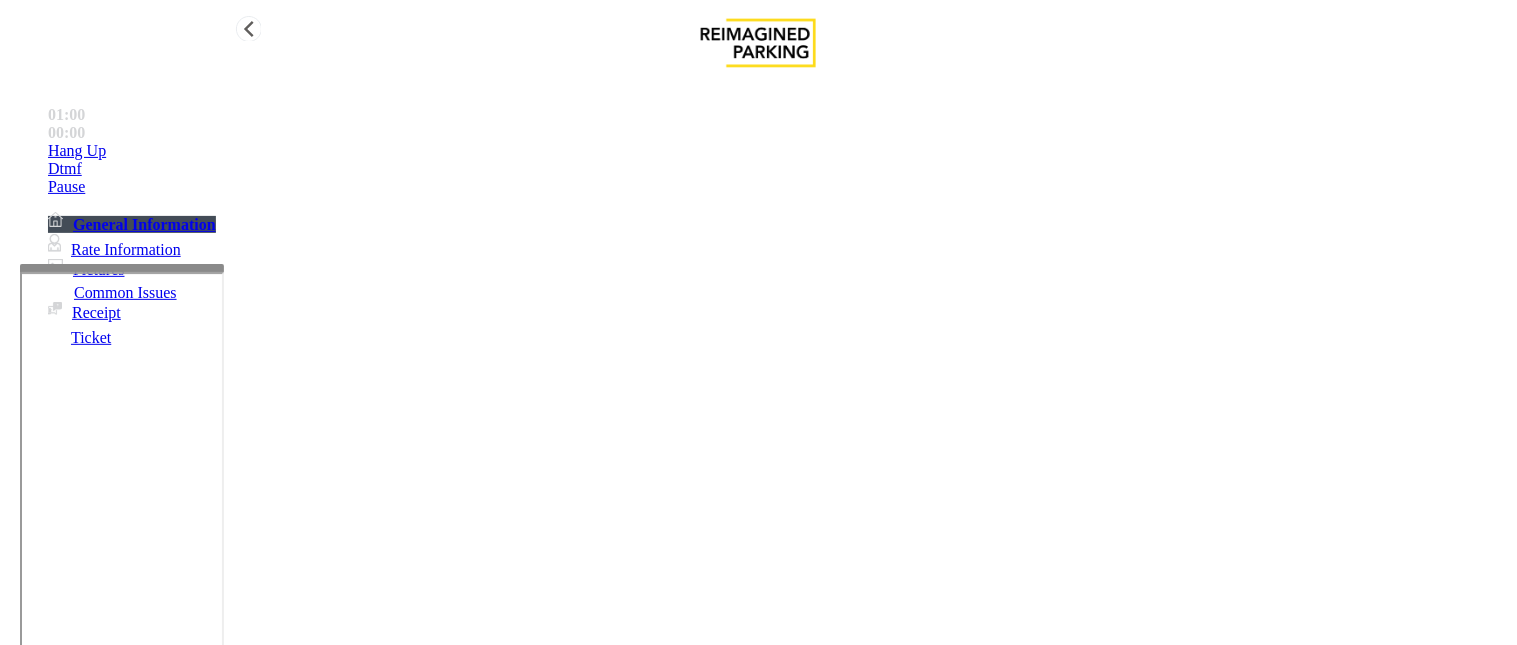 click on "Hang Up" at bounding box center [778, 151] 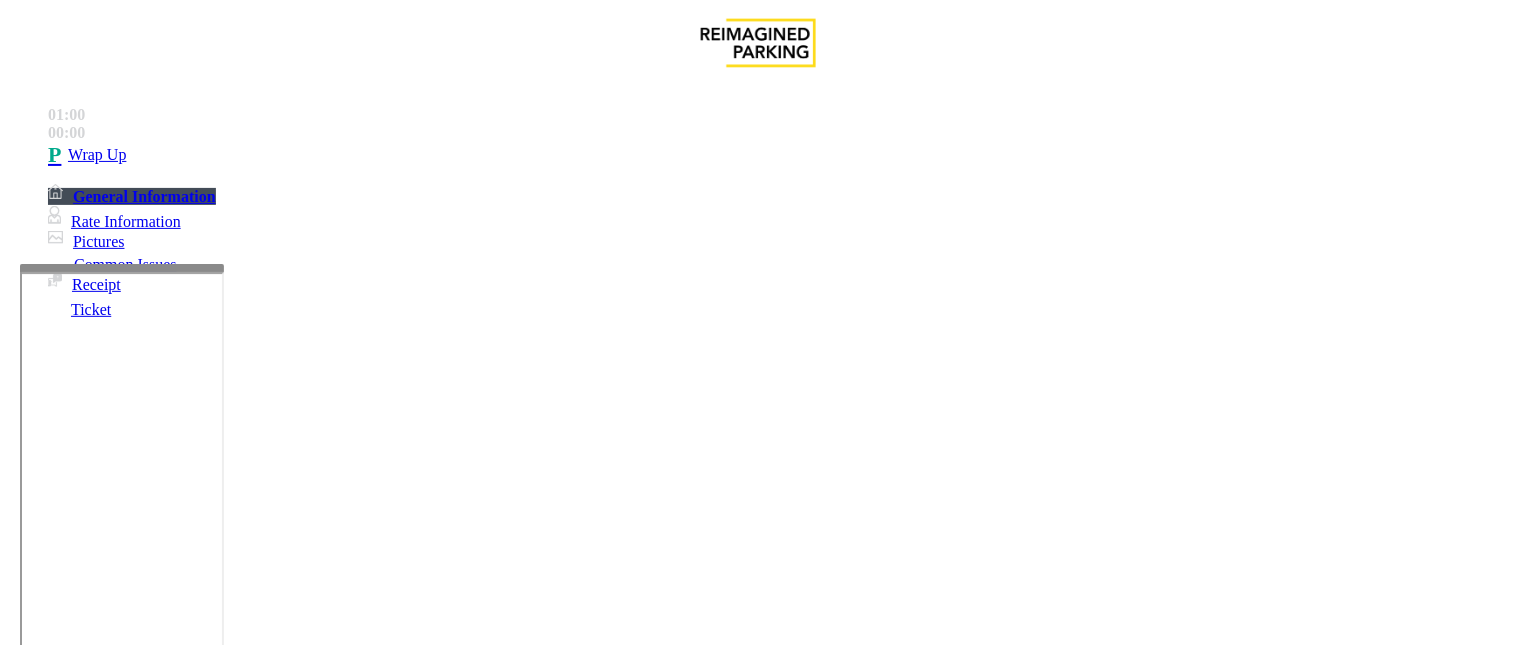 click at bounding box center (246, 1592) 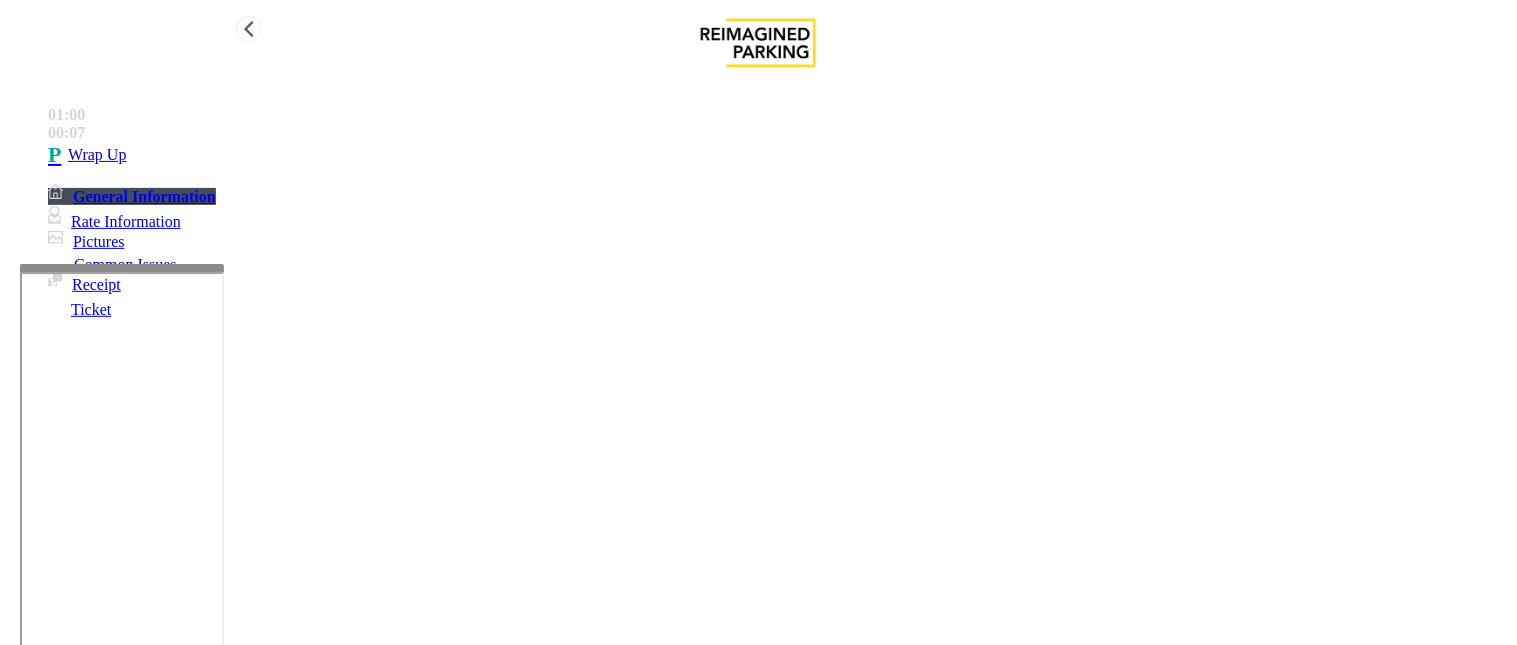 type on "**********" 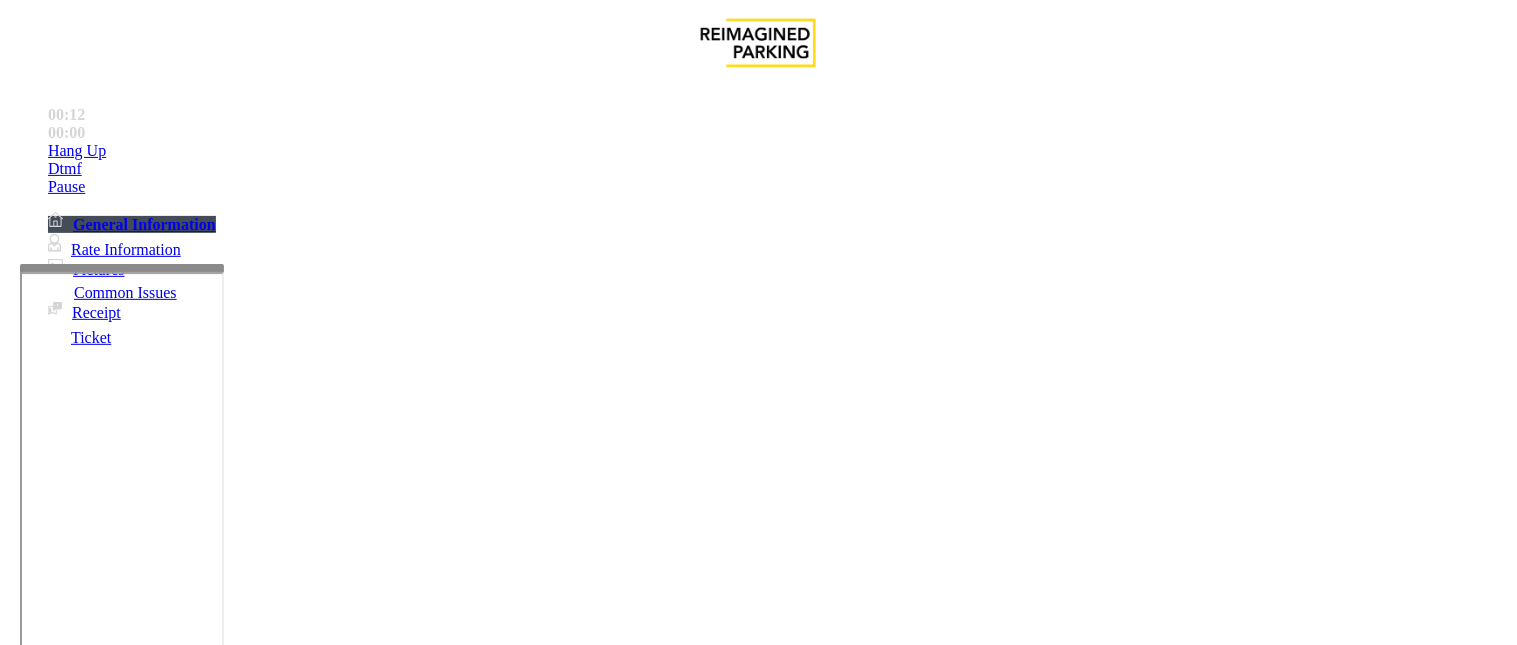 scroll, scrollTop: 853, scrollLeft: 0, axis: vertical 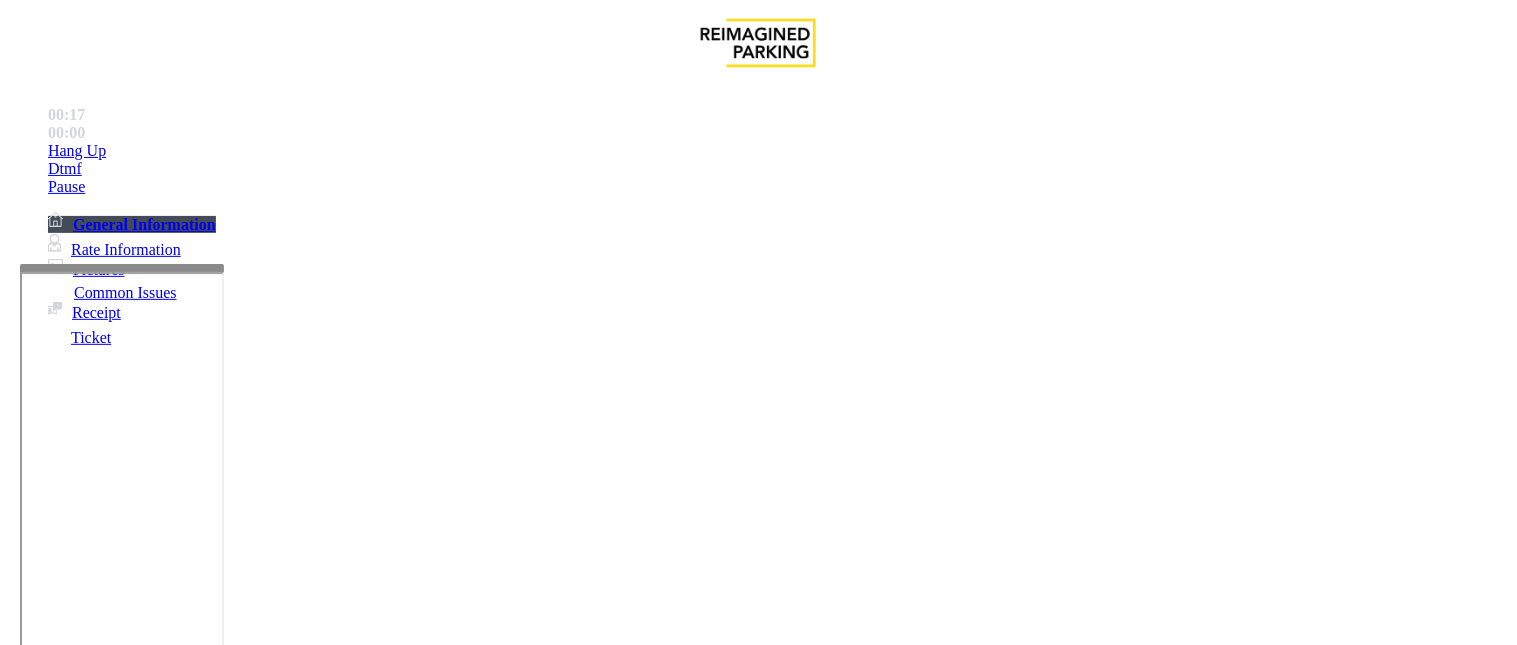 click on "Ticket Issue" at bounding box center (71, 1298) 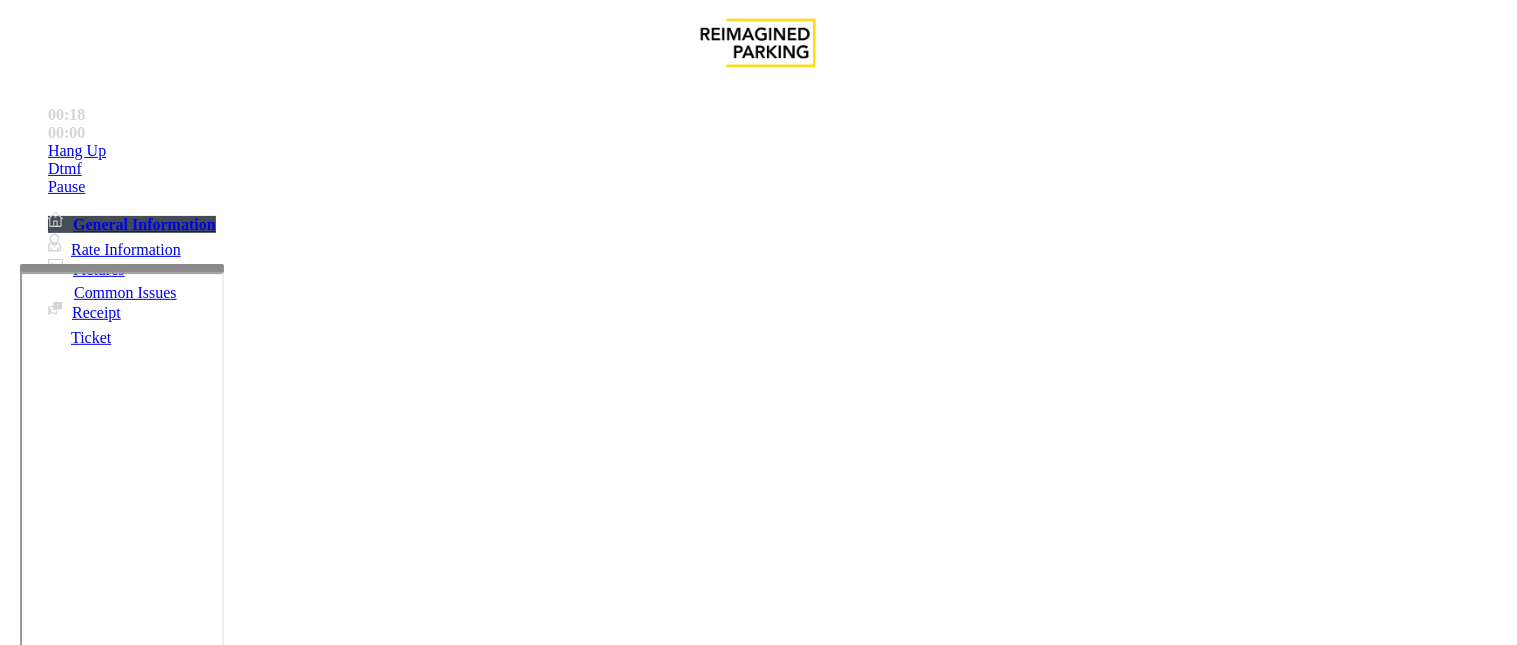 click on "Ticket Unreadable" at bounding box center [300, 1298] 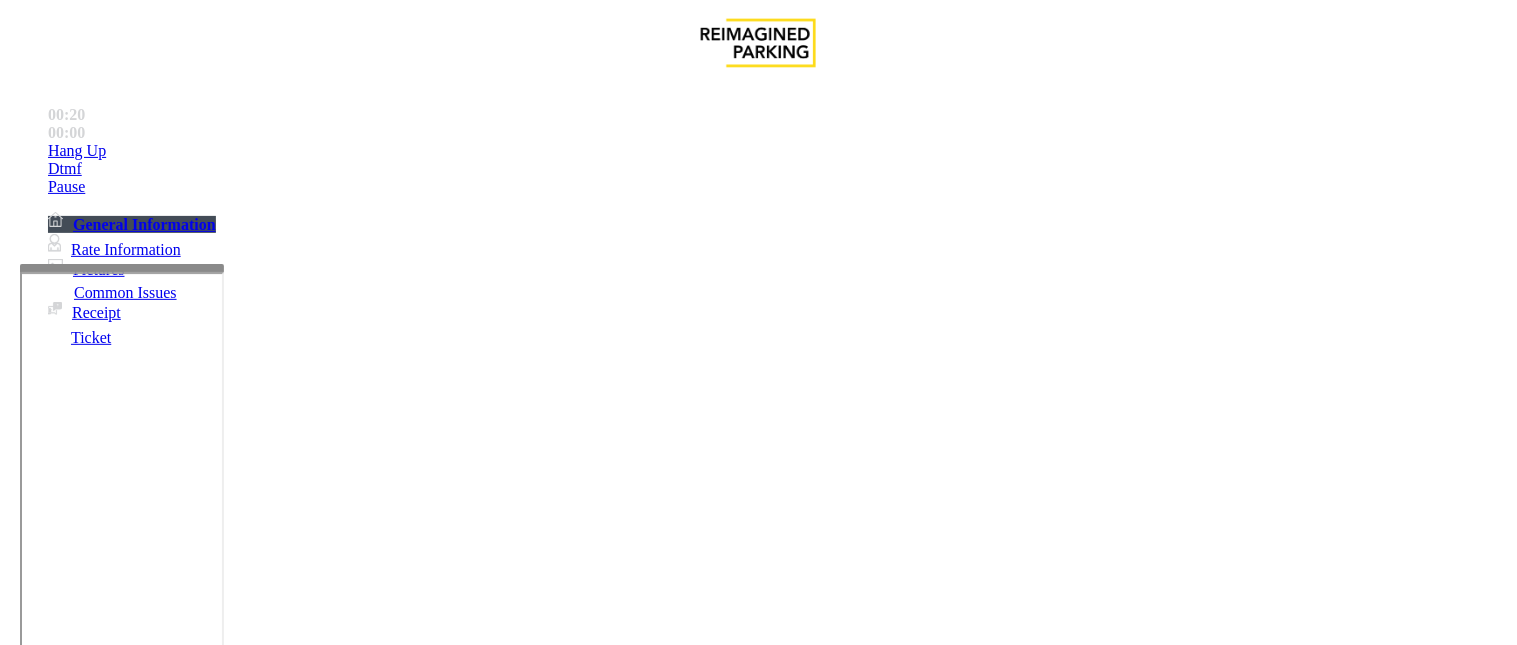 drag, startPoint x: 432, startPoint y: 178, endPoint x: 266, endPoint y: 151, distance: 168.18144 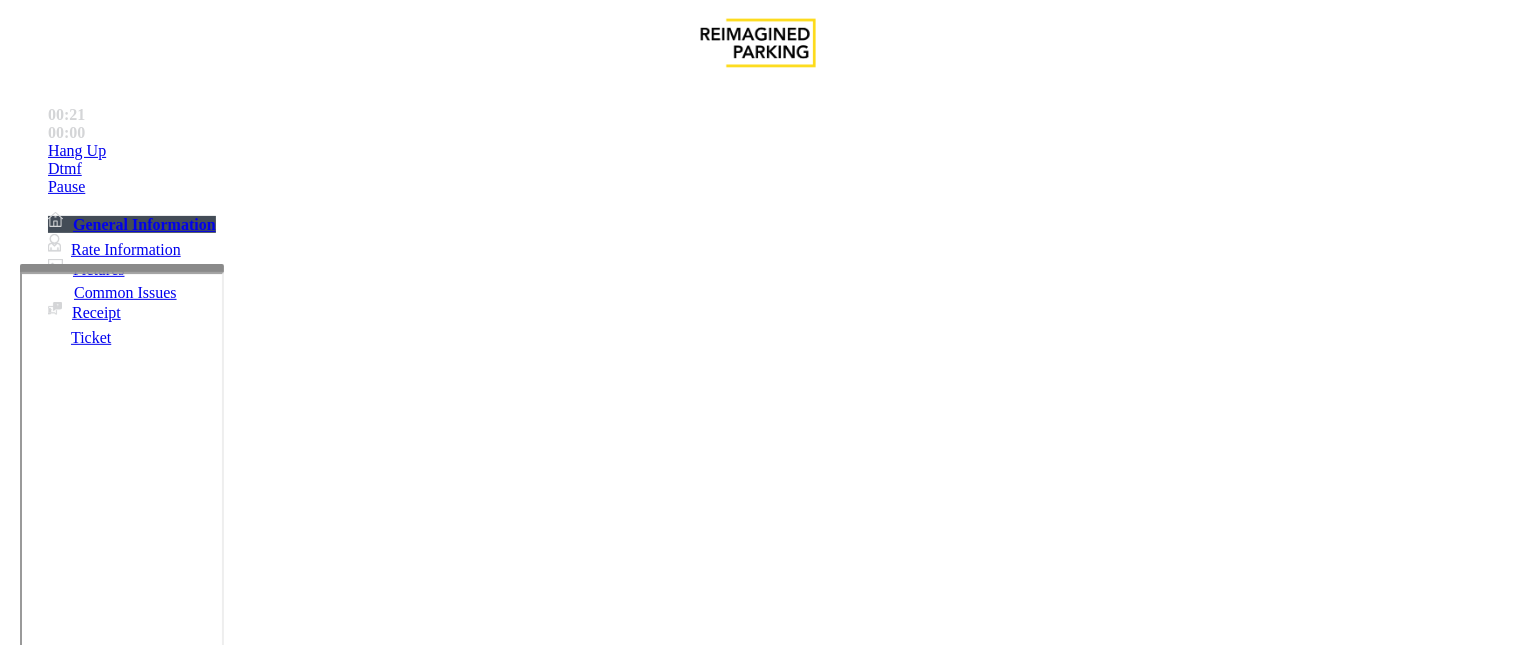 click at bounding box center [246, 1638] 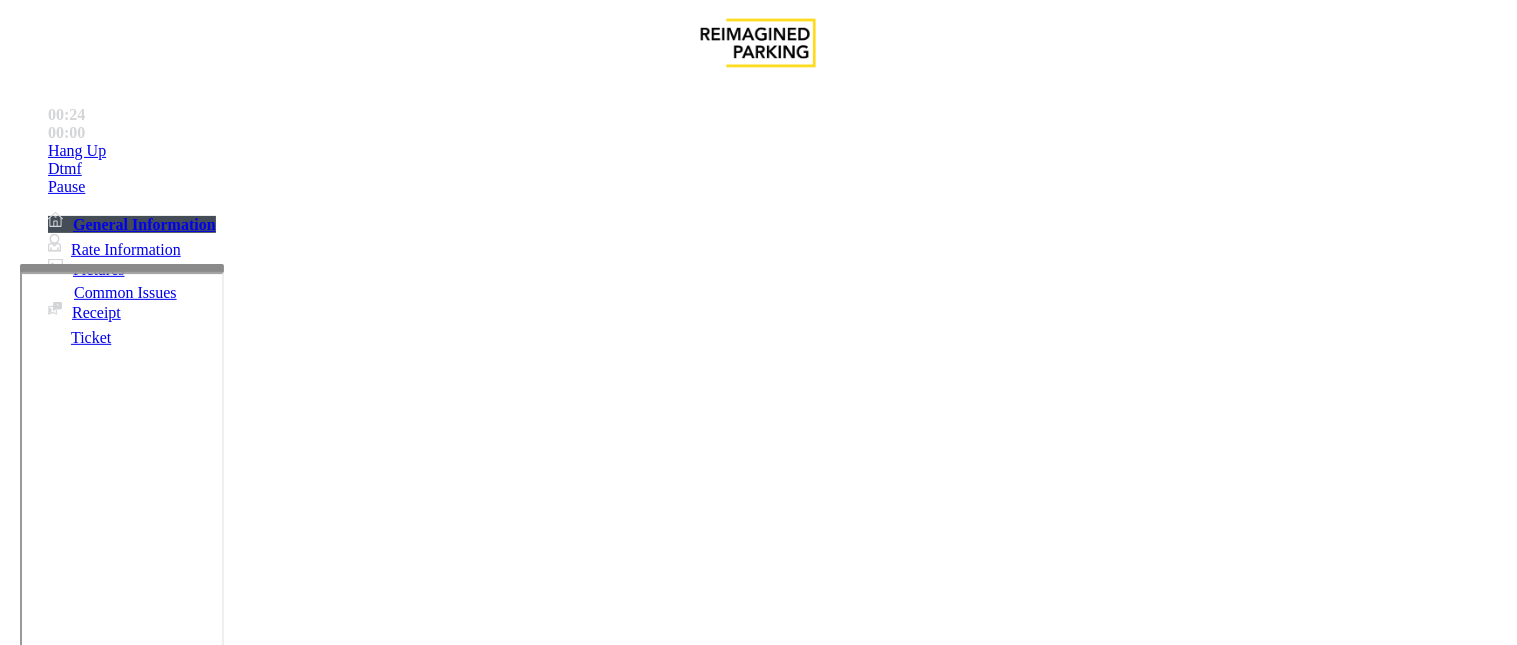 scroll, scrollTop: 631, scrollLeft: 0, axis: vertical 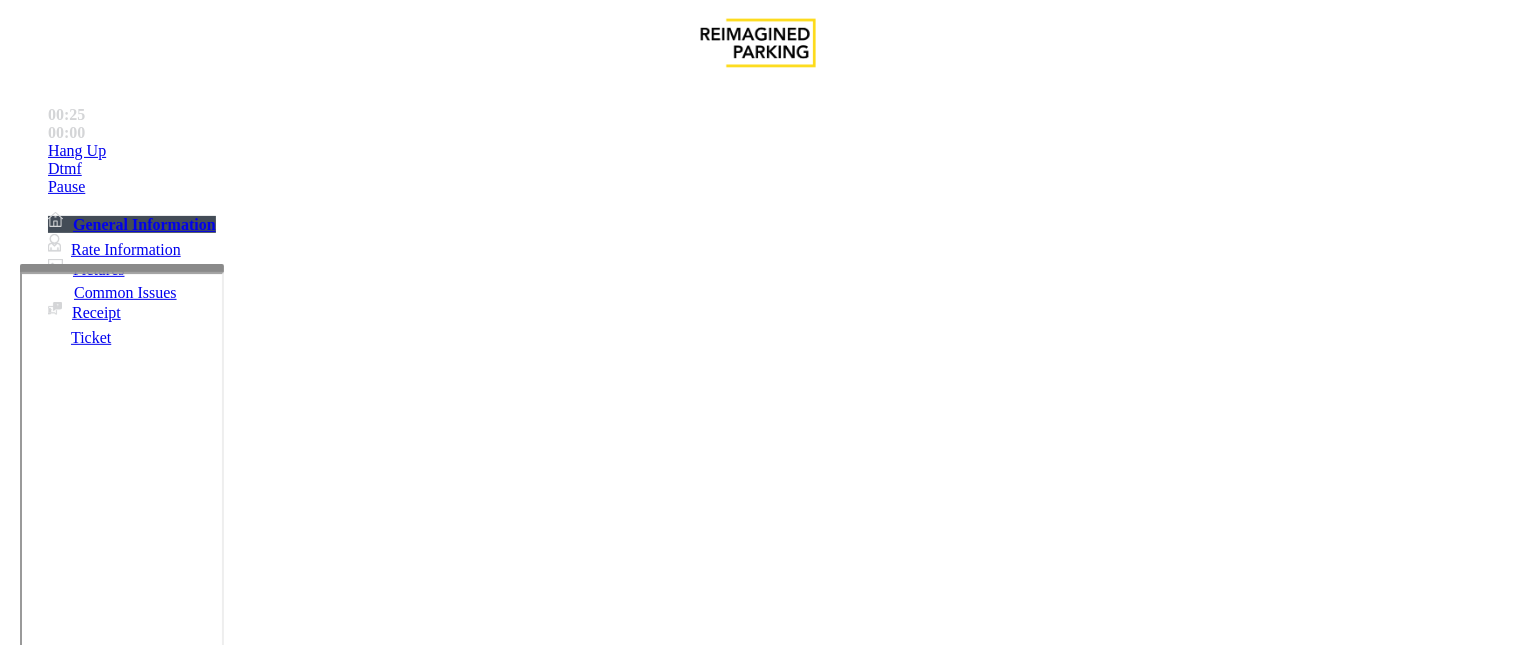 type on "**********" 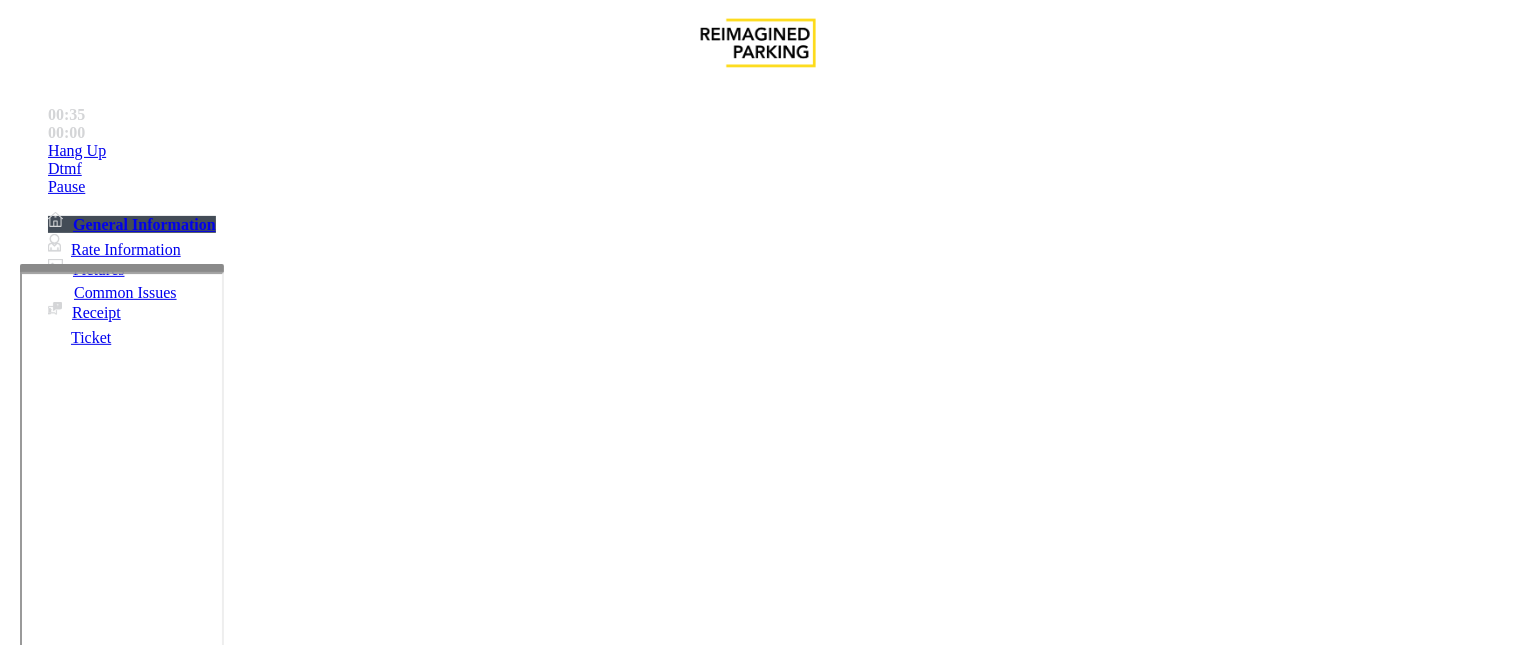 scroll, scrollTop: 2075, scrollLeft: 0, axis: vertical 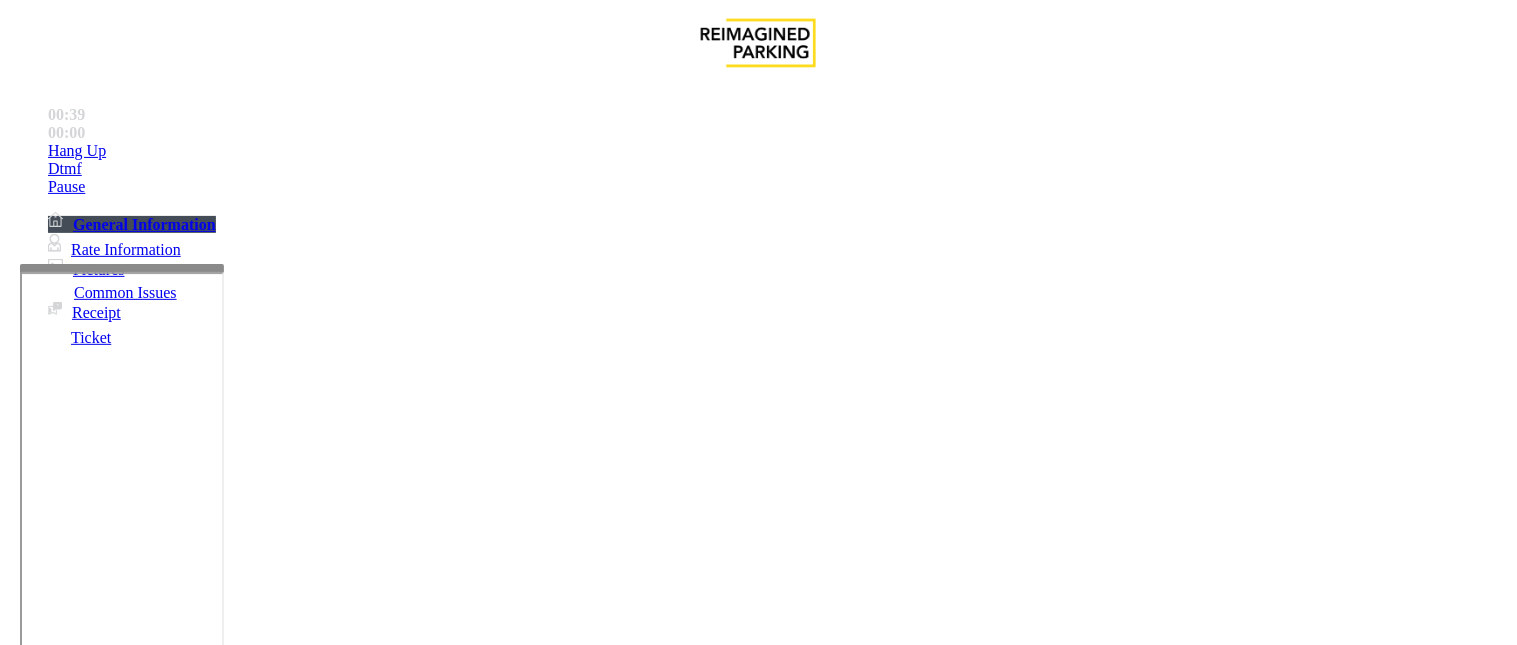 type on "******" 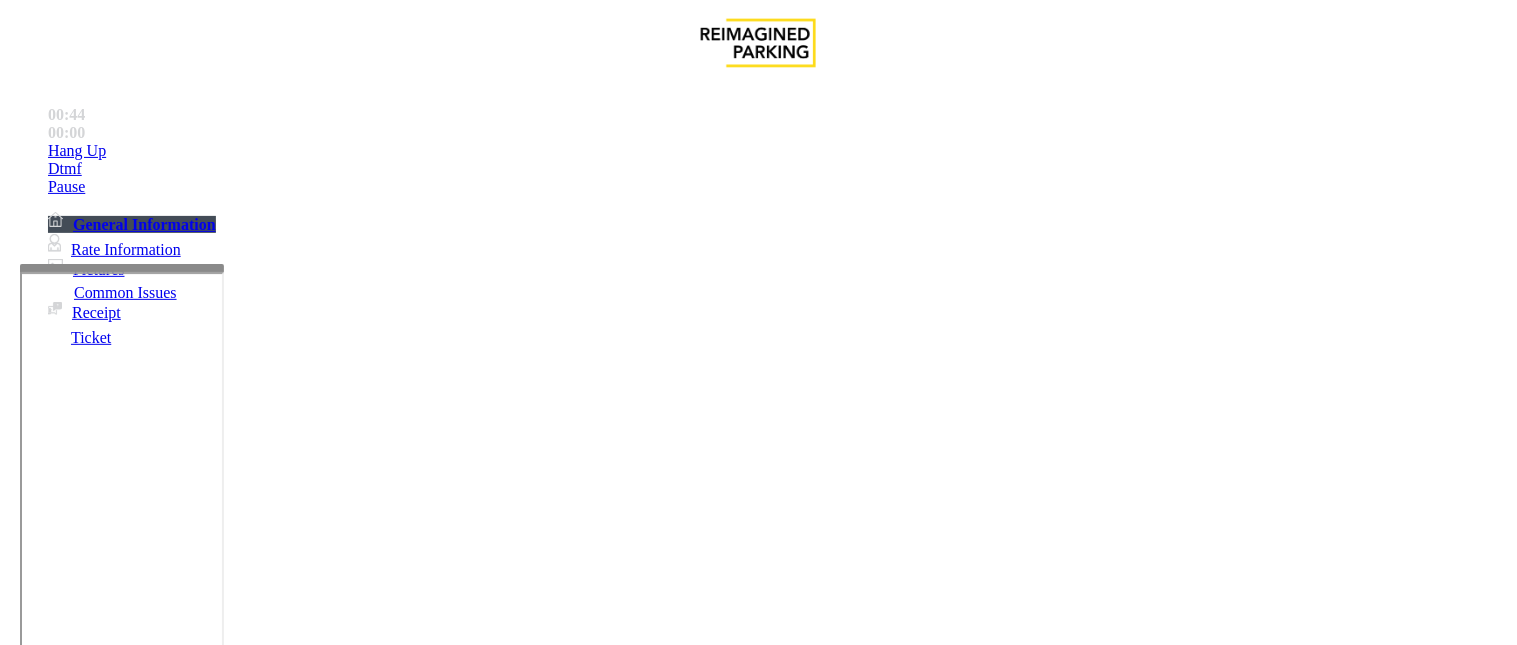 click on "***" at bounding box center (96, 1320) 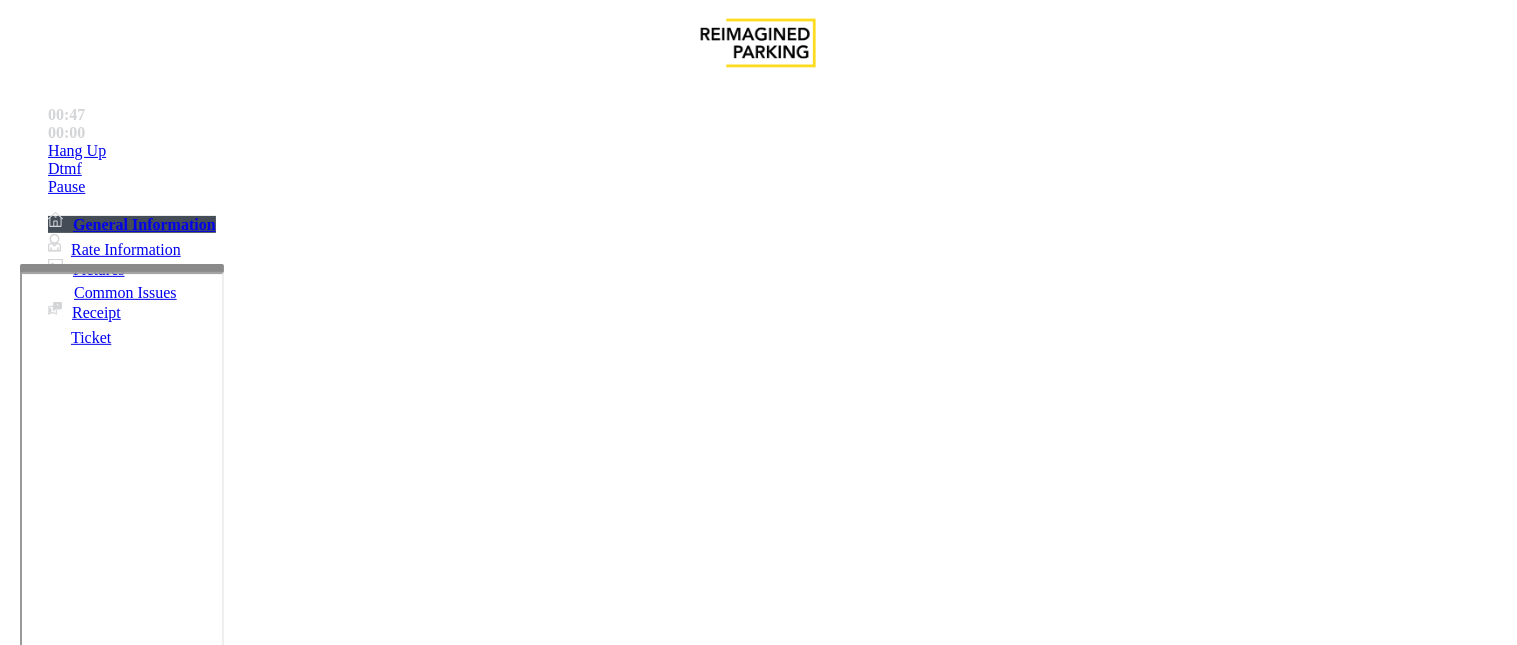 type on "***" 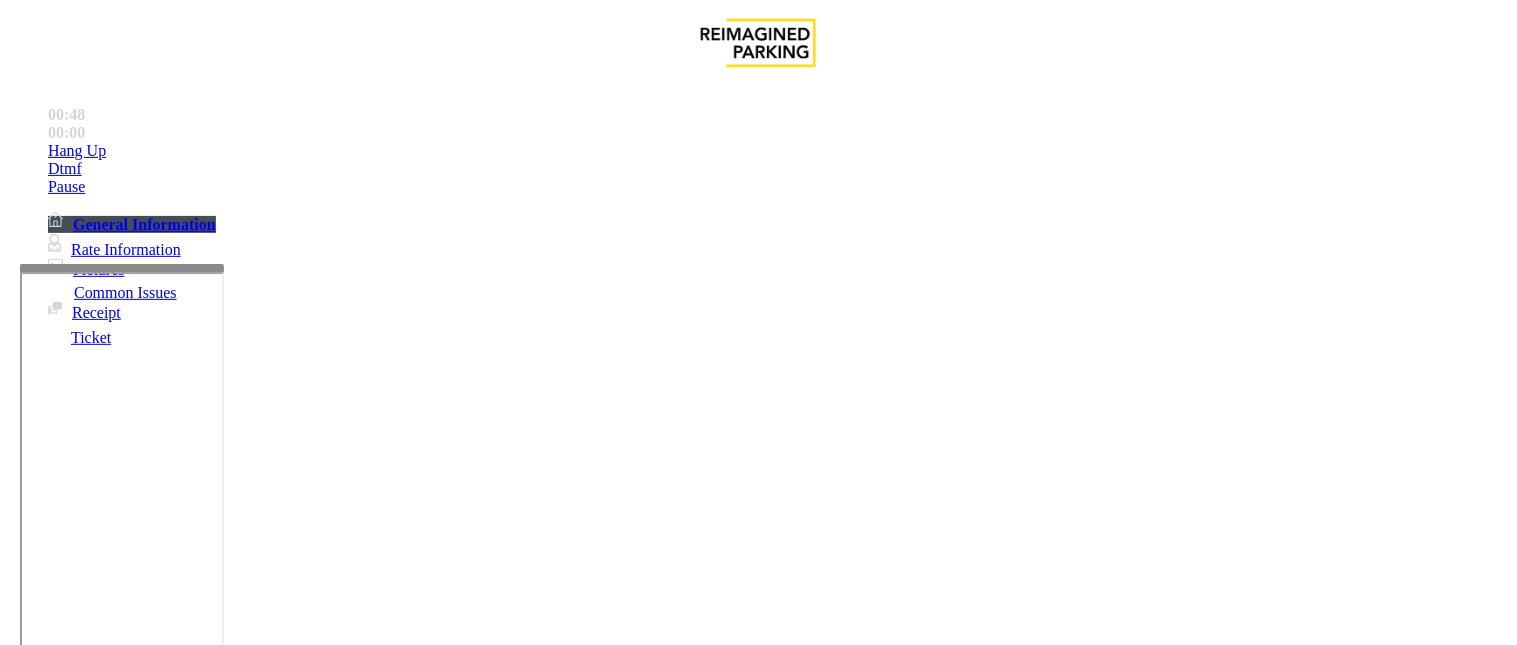 scroll, scrollTop: 222, scrollLeft: 0, axis: vertical 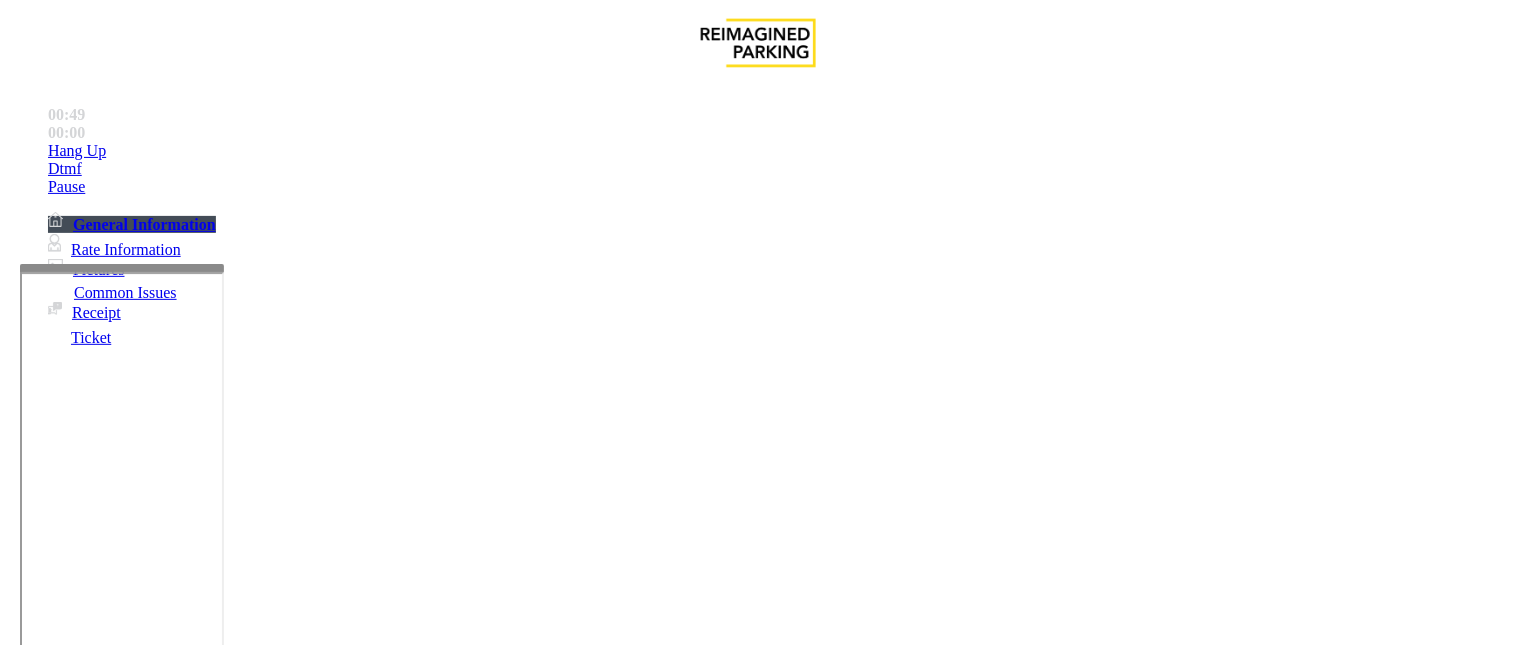 click on "Vend Gate" at bounding box center [69, 1731] 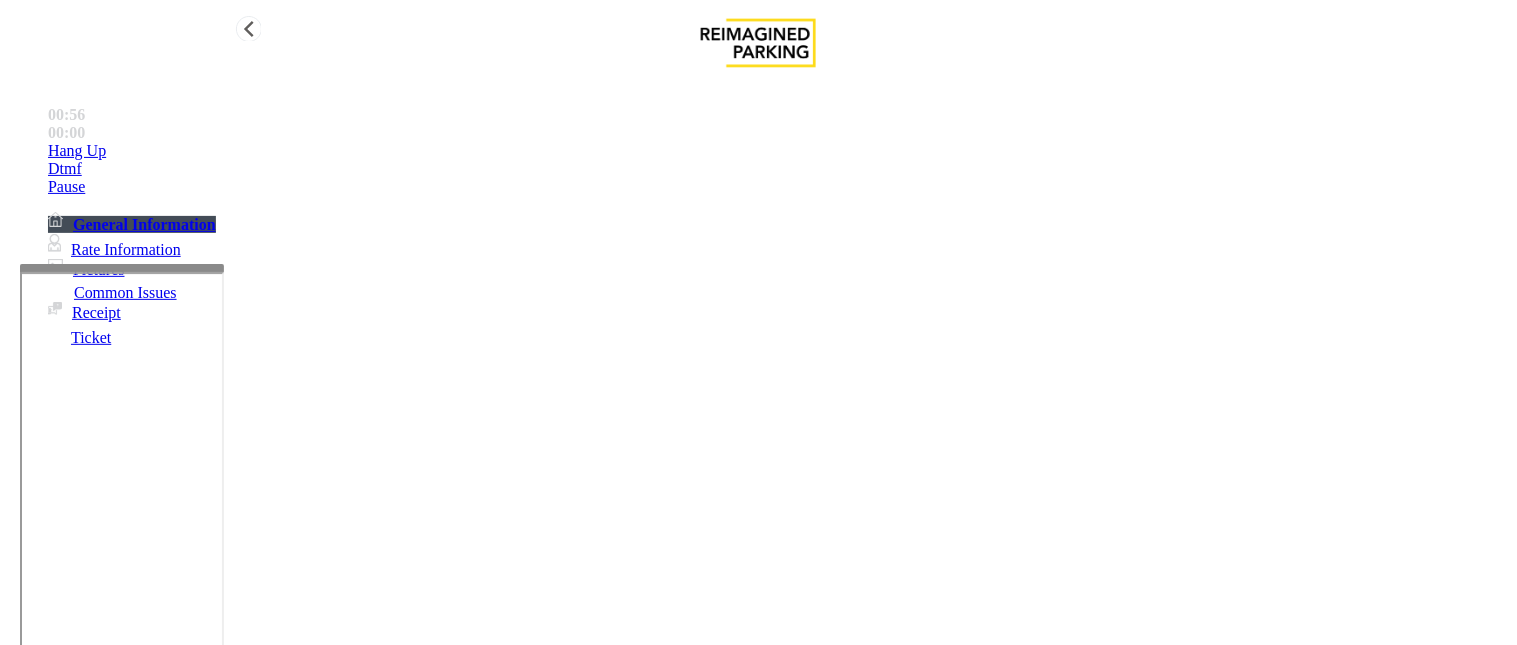click on "Hang Up" at bounding box center (778, 151) 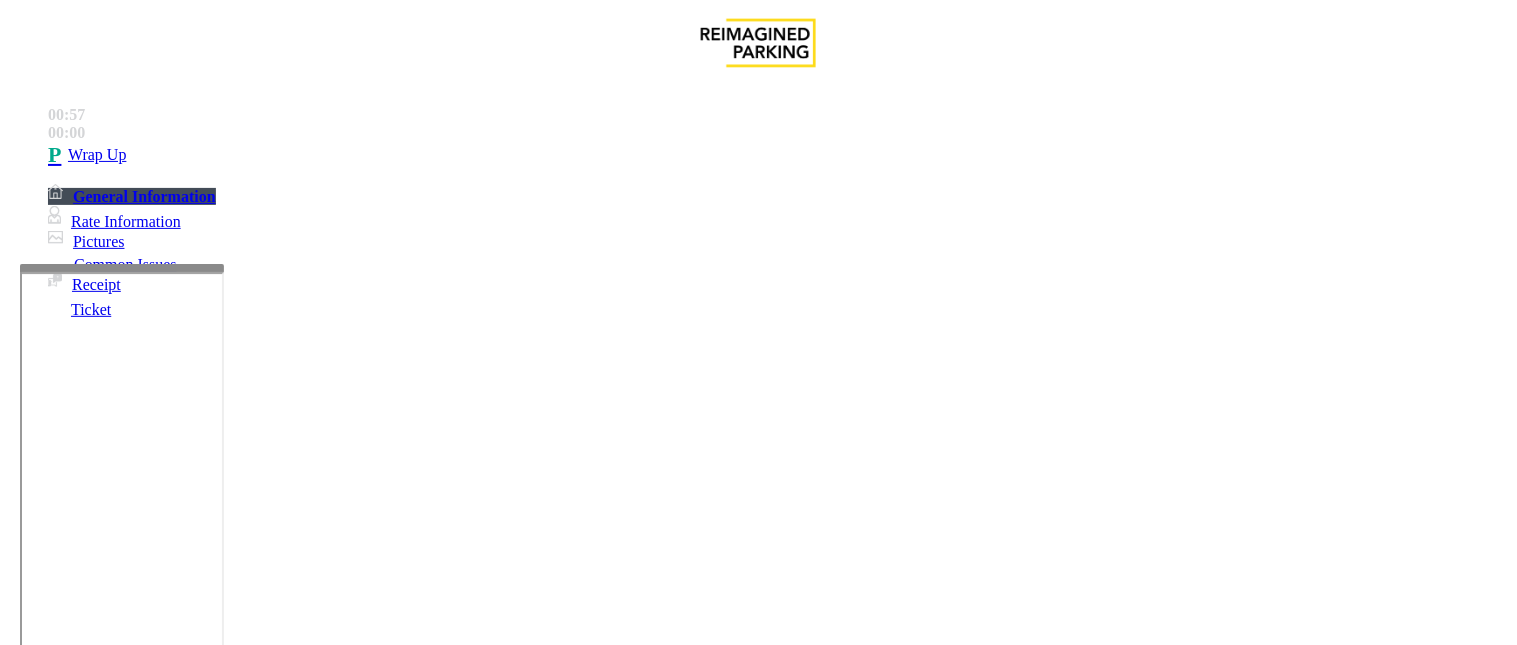 click at bounding box center (246, 1638) 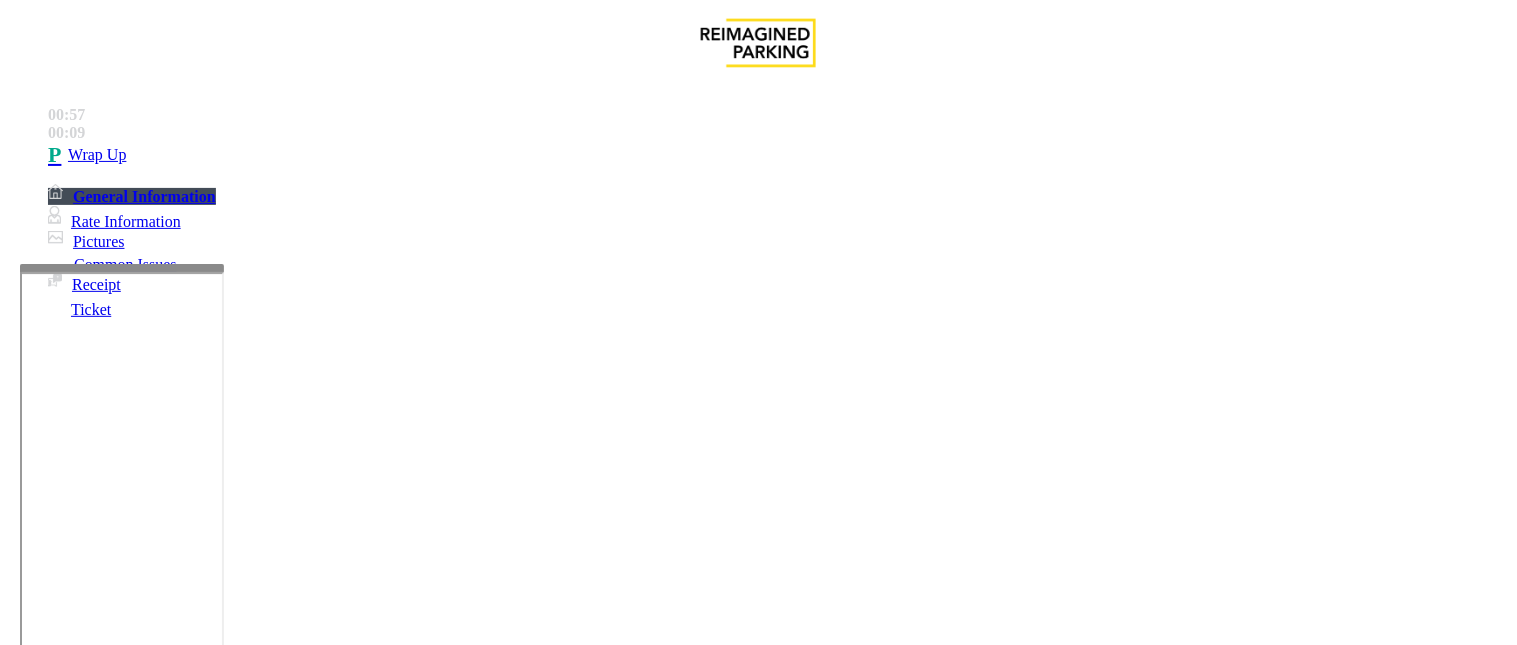 scroll, scrollTop: 14, scrollLeft: 0, axis: vertical 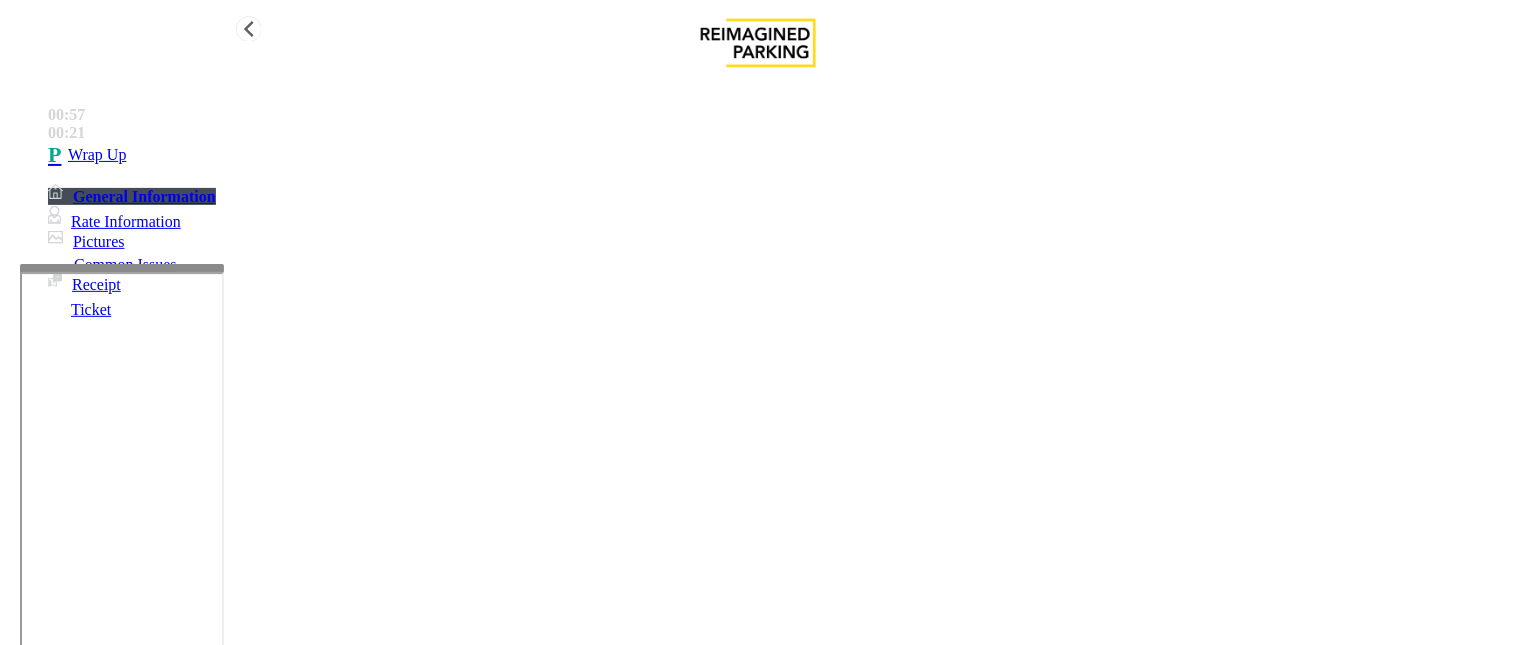 type on "**********" 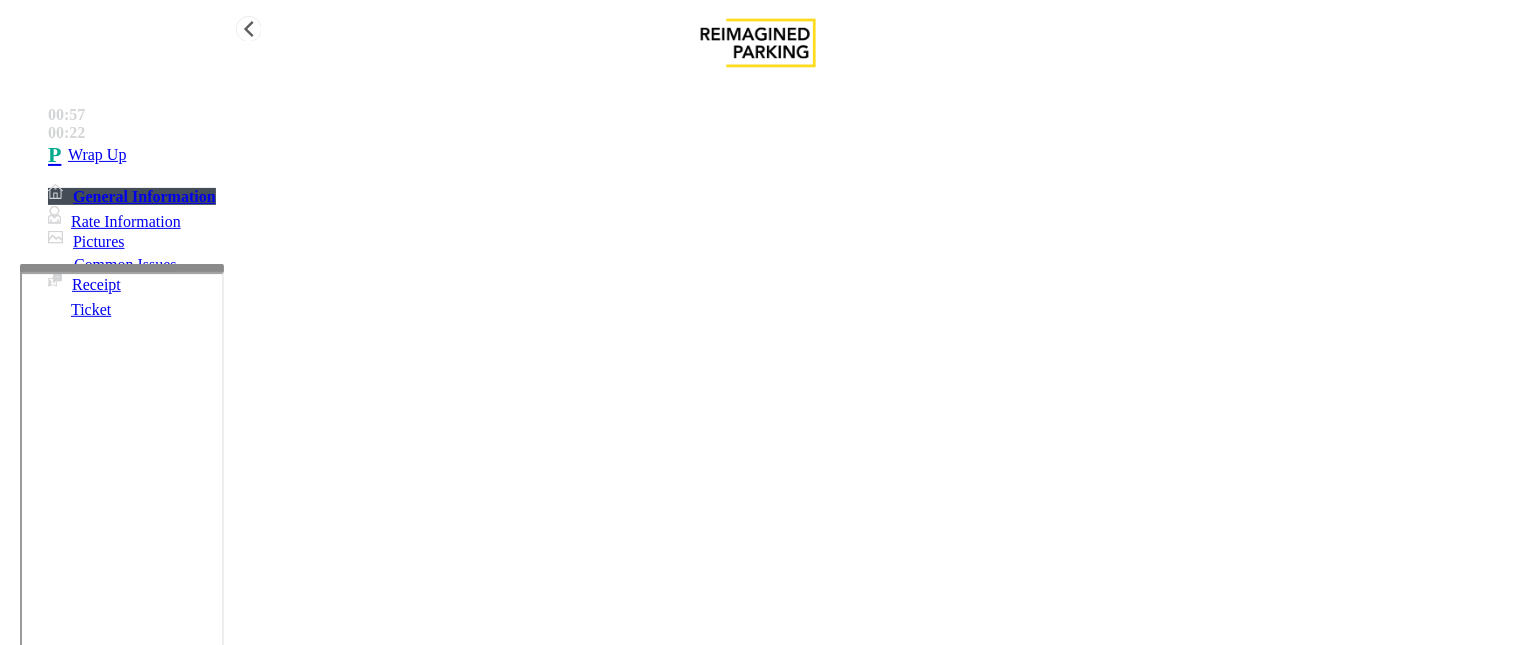 click on "Wrap Up" at bounding box center [778, 155] 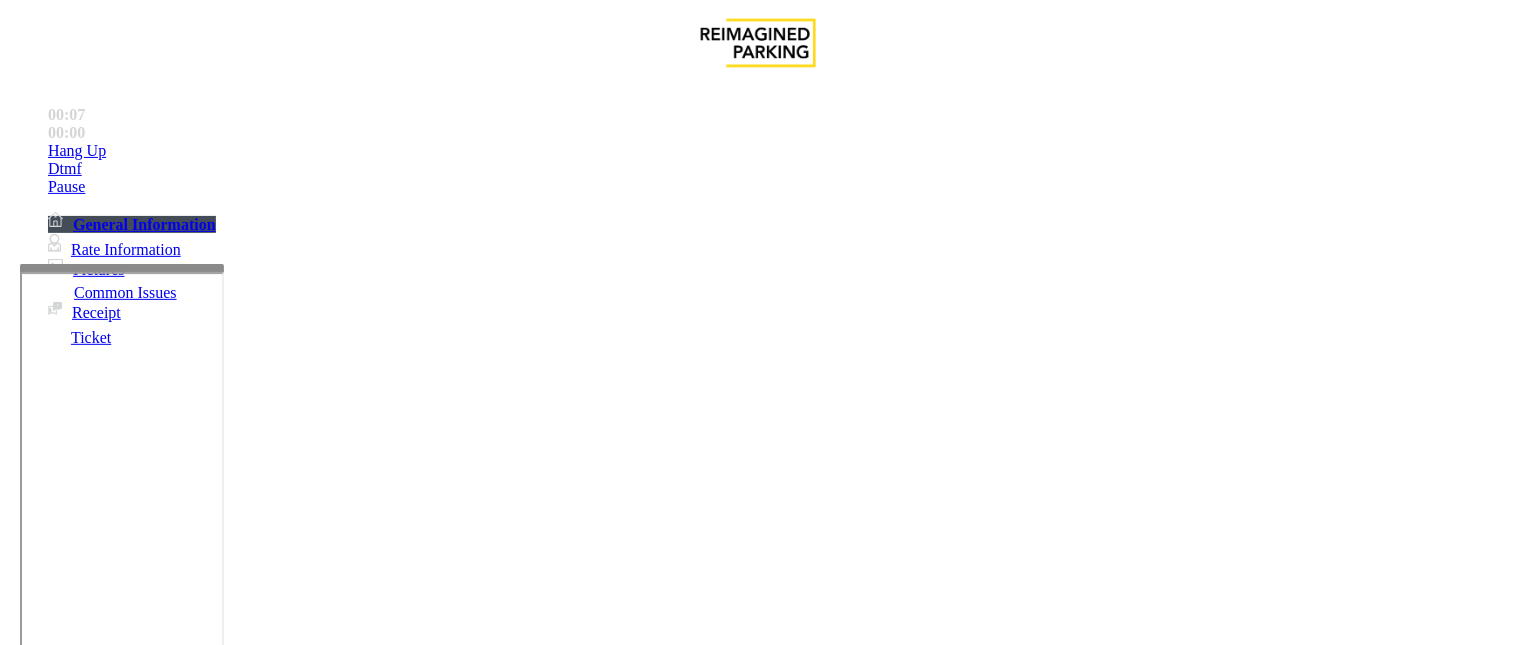 click on "Intercom Issue/No Response" at bounding box center [929, 1298] 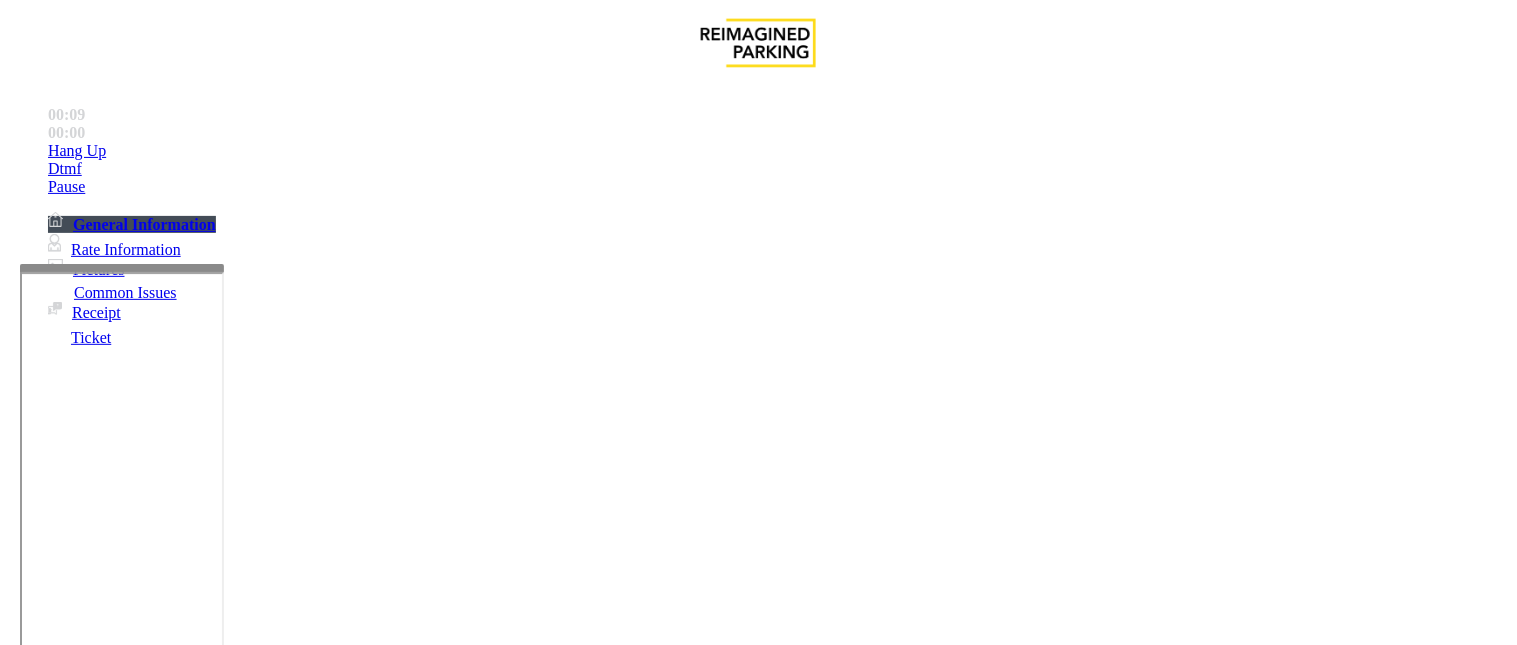 click on "No Response/Unable to hear parker" at bounding box center (142, 1298) 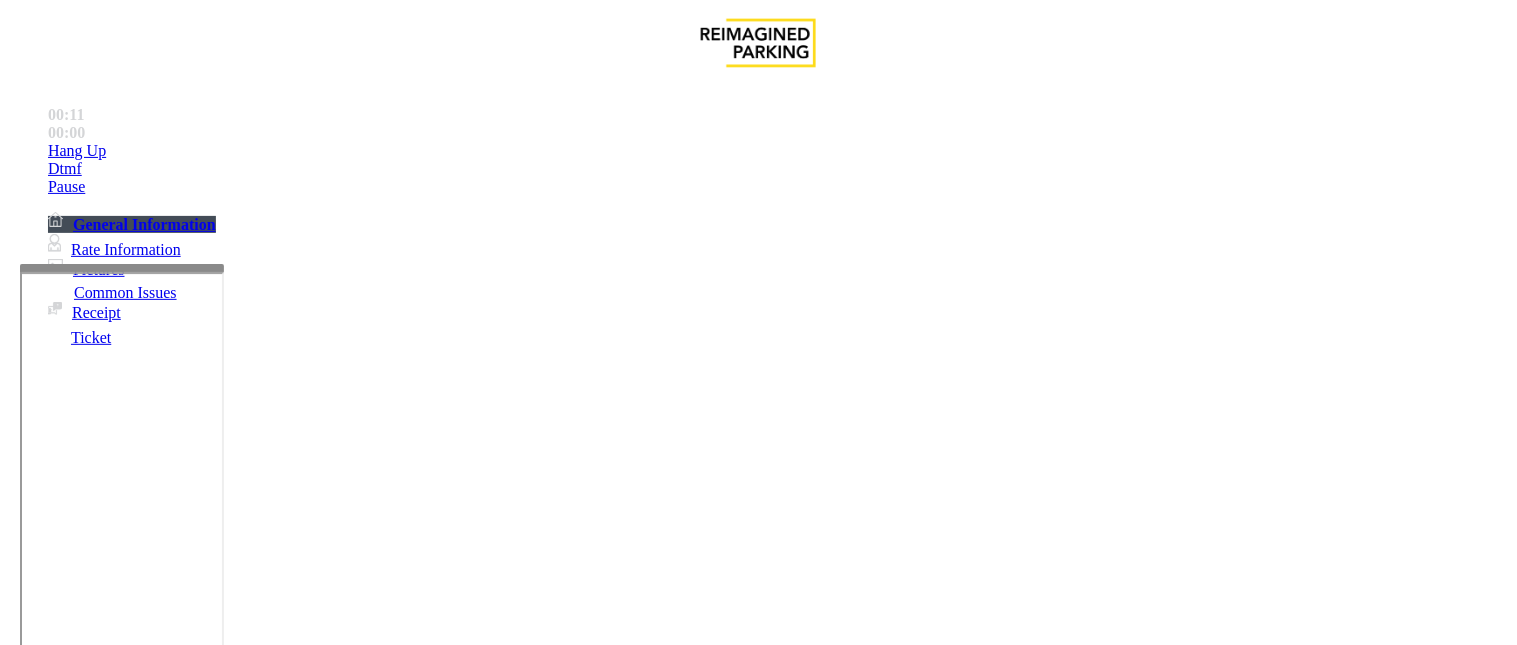 drag, startPoint x: 385, startPoint y: 184, endPoint x: 251, endPoint y: 188, distance: 134.0597 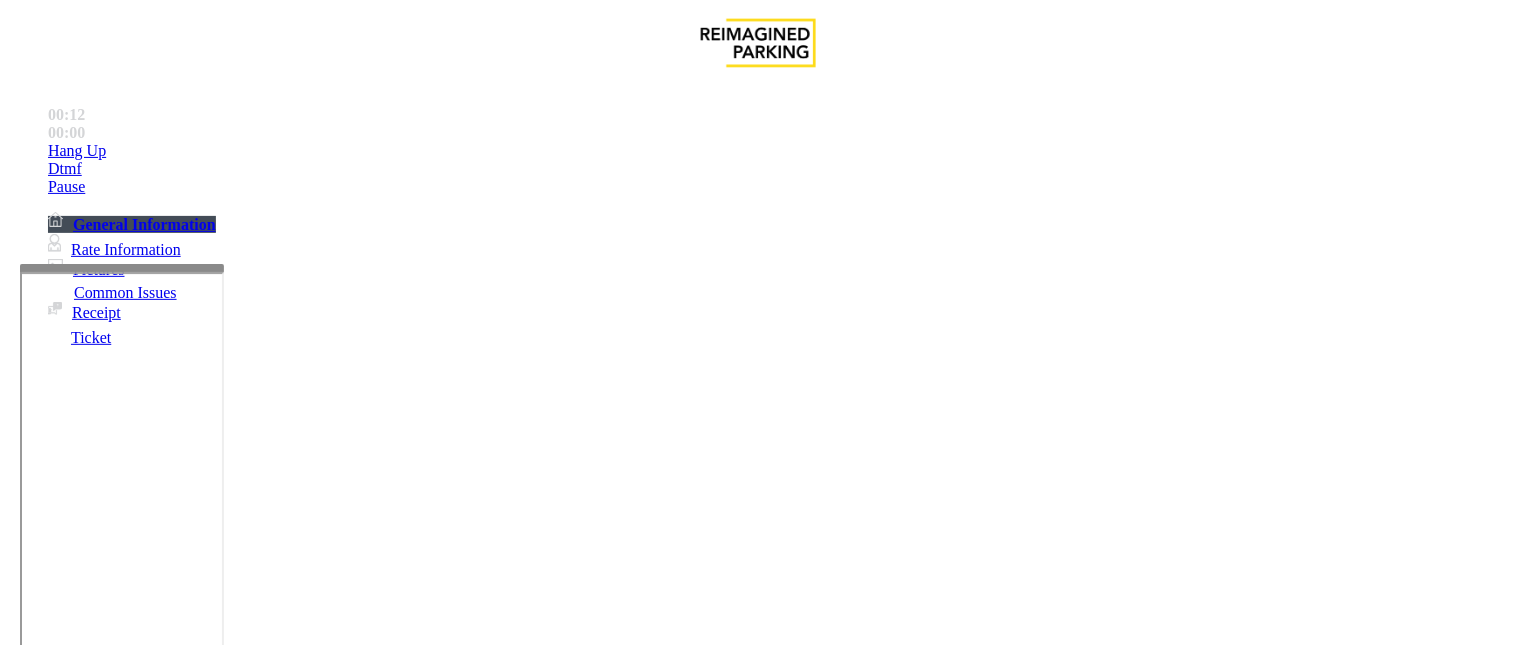 click at bounding box center (254, 1346) 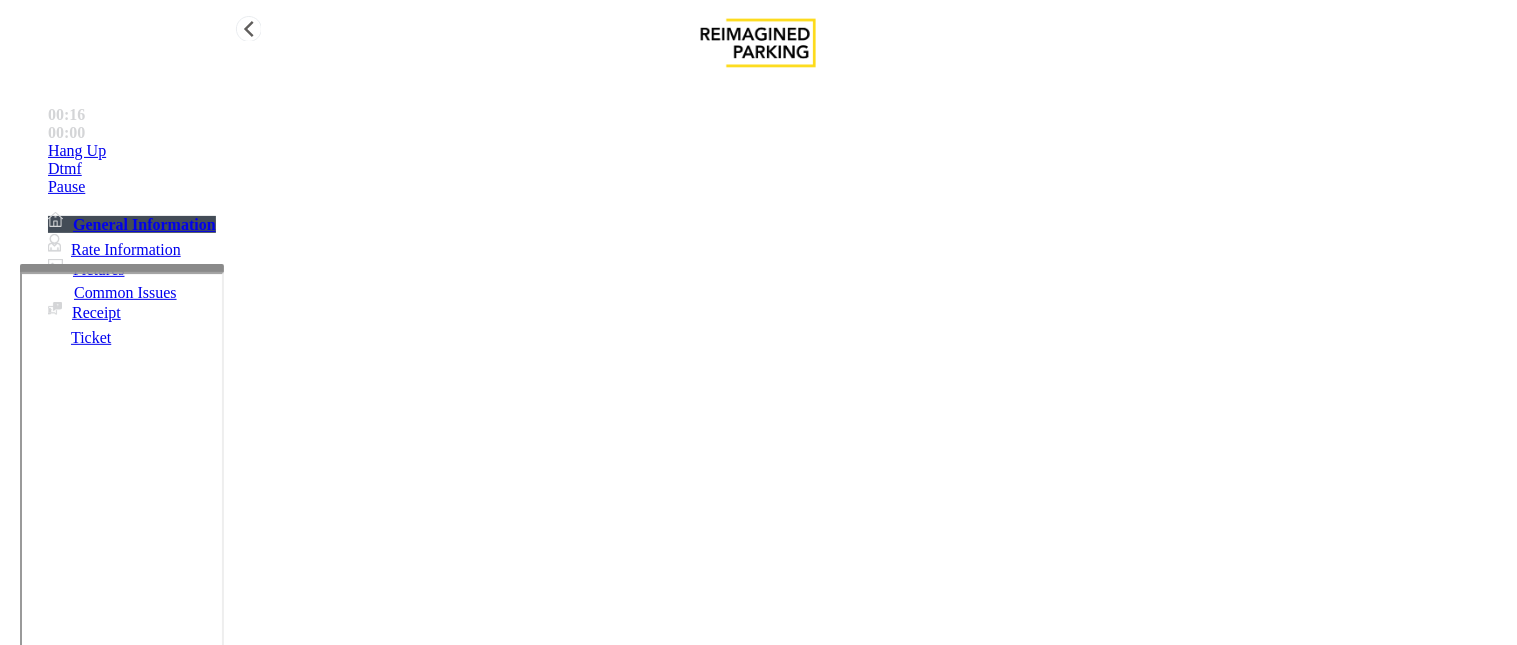 type on "**********" 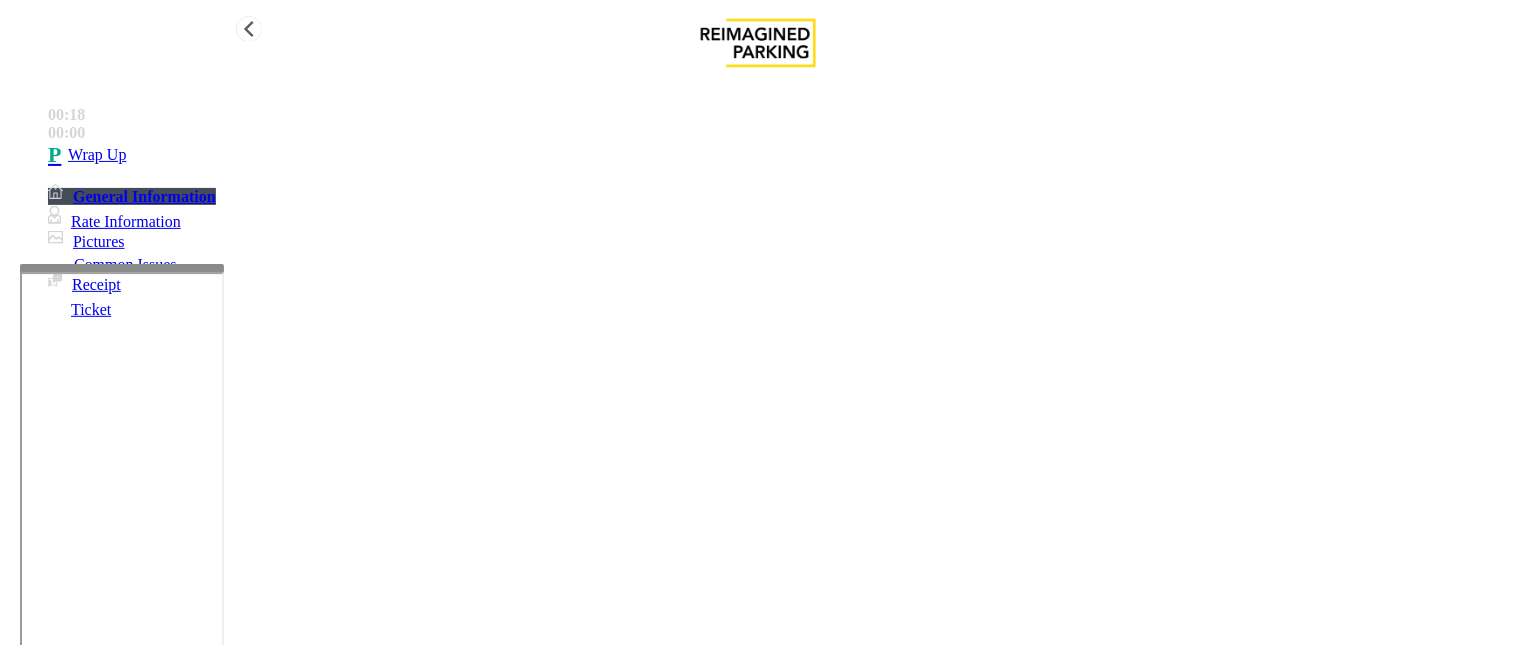 click on "Wrap Up" at bounding box center [97, 155] 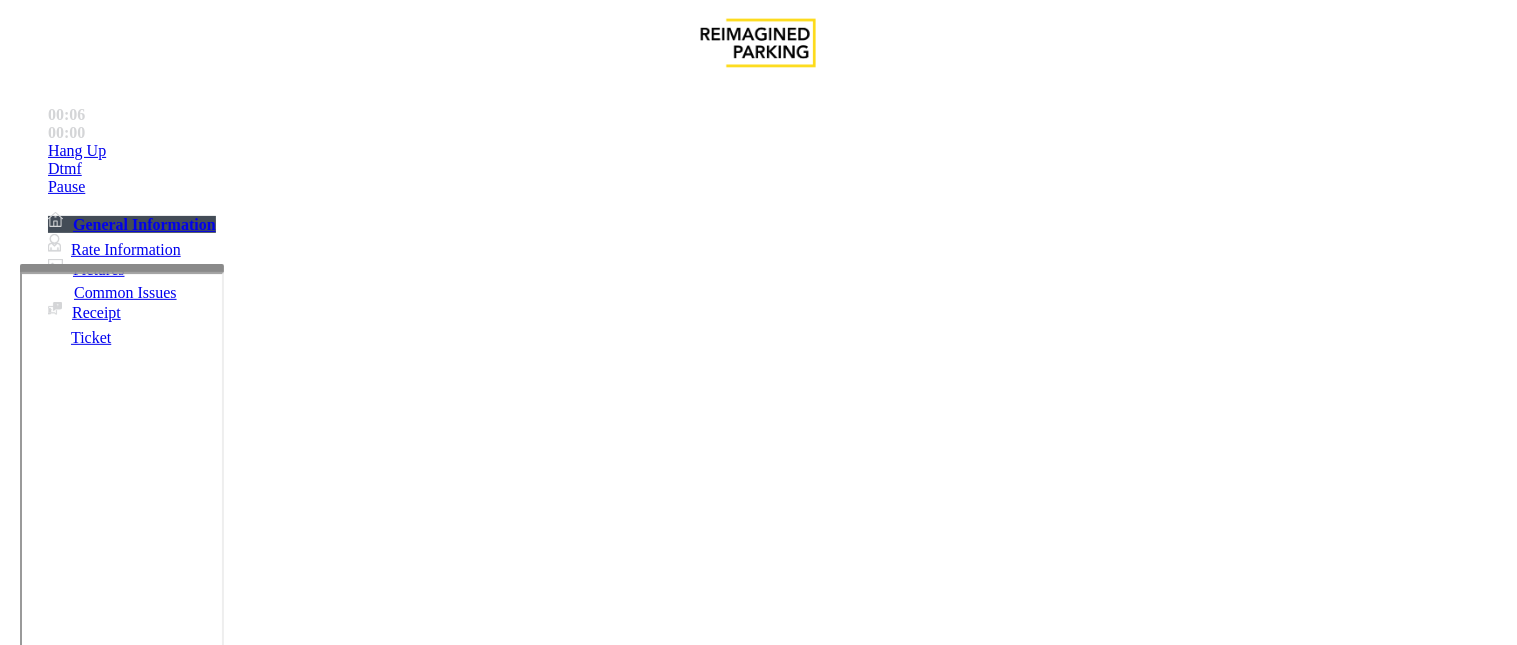 scroll, scrollTop: 777, scrollLeft: 0, axis: vertical 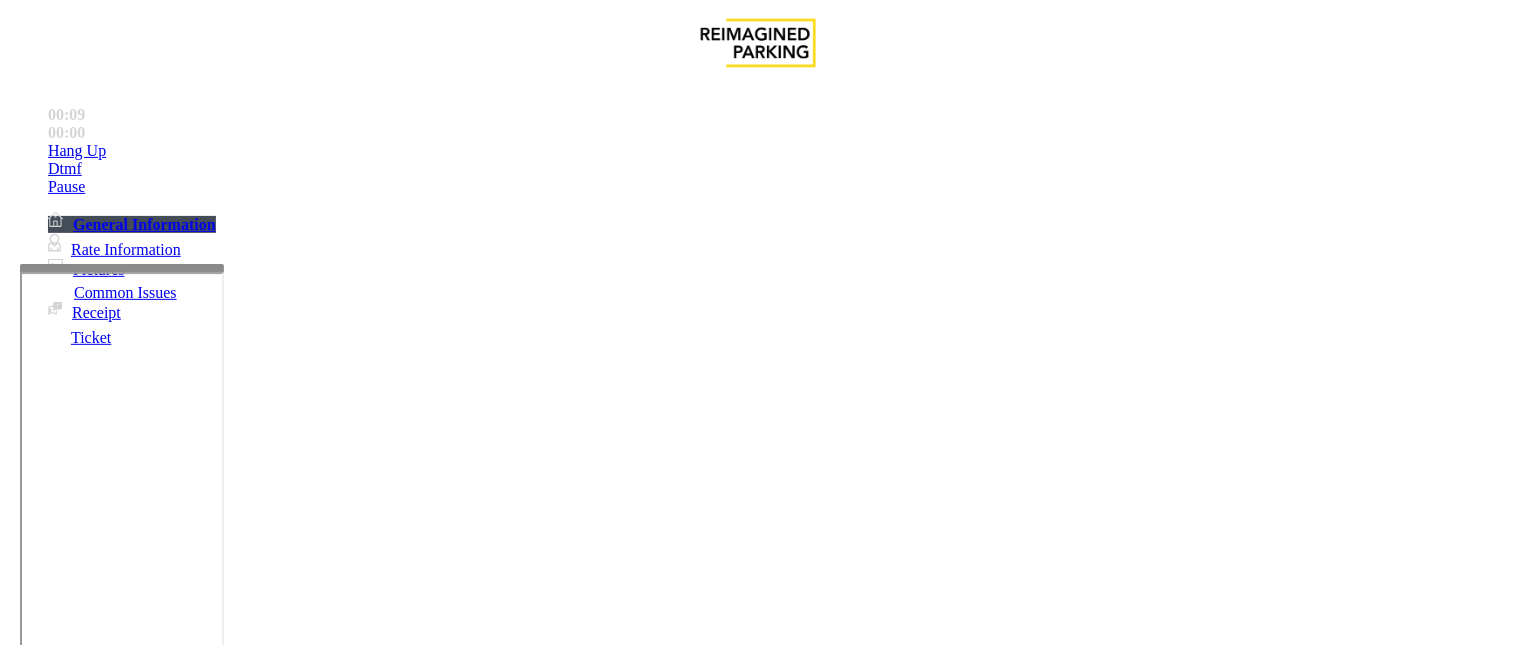 drag, startPoint x: 1117, startPoint y: 385, endPoint x: 1198, endPoint y: 428, distance: 91.706055 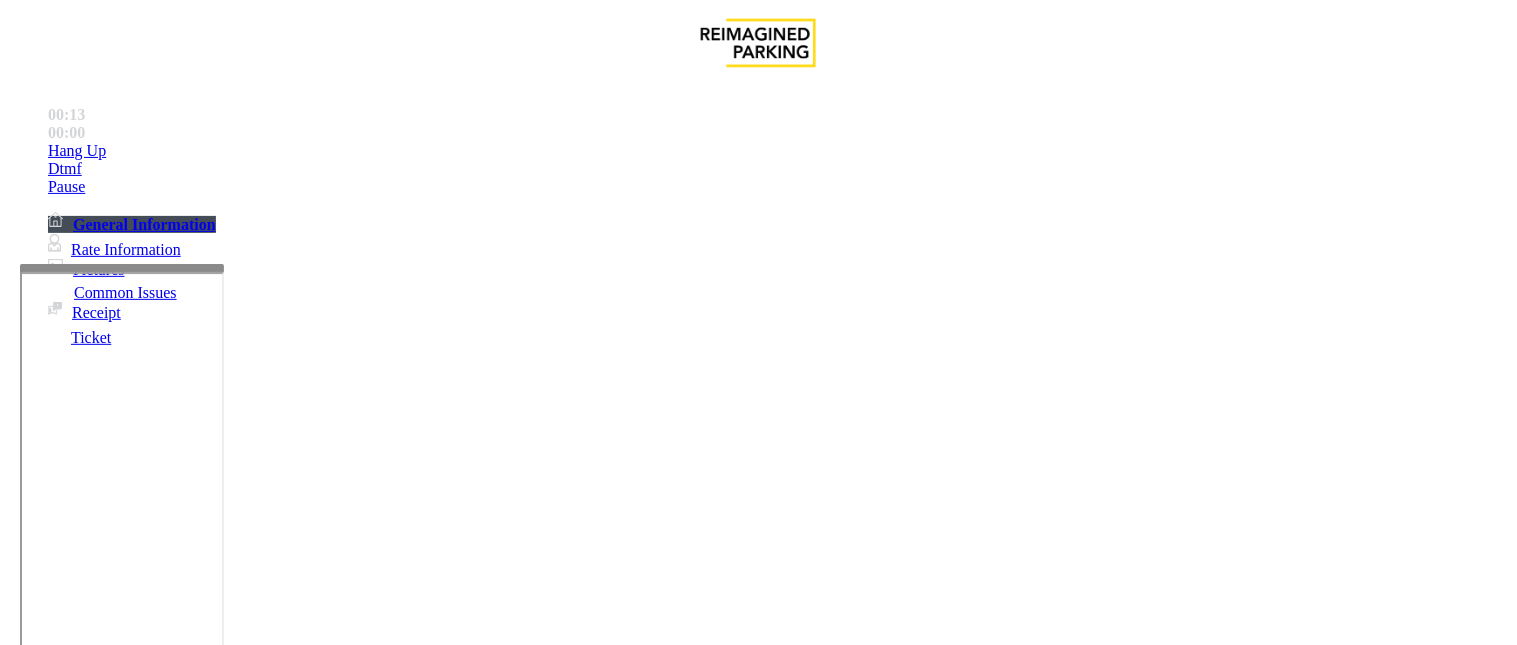click on "Ticket Issue" at bounding box center (71, 1298) 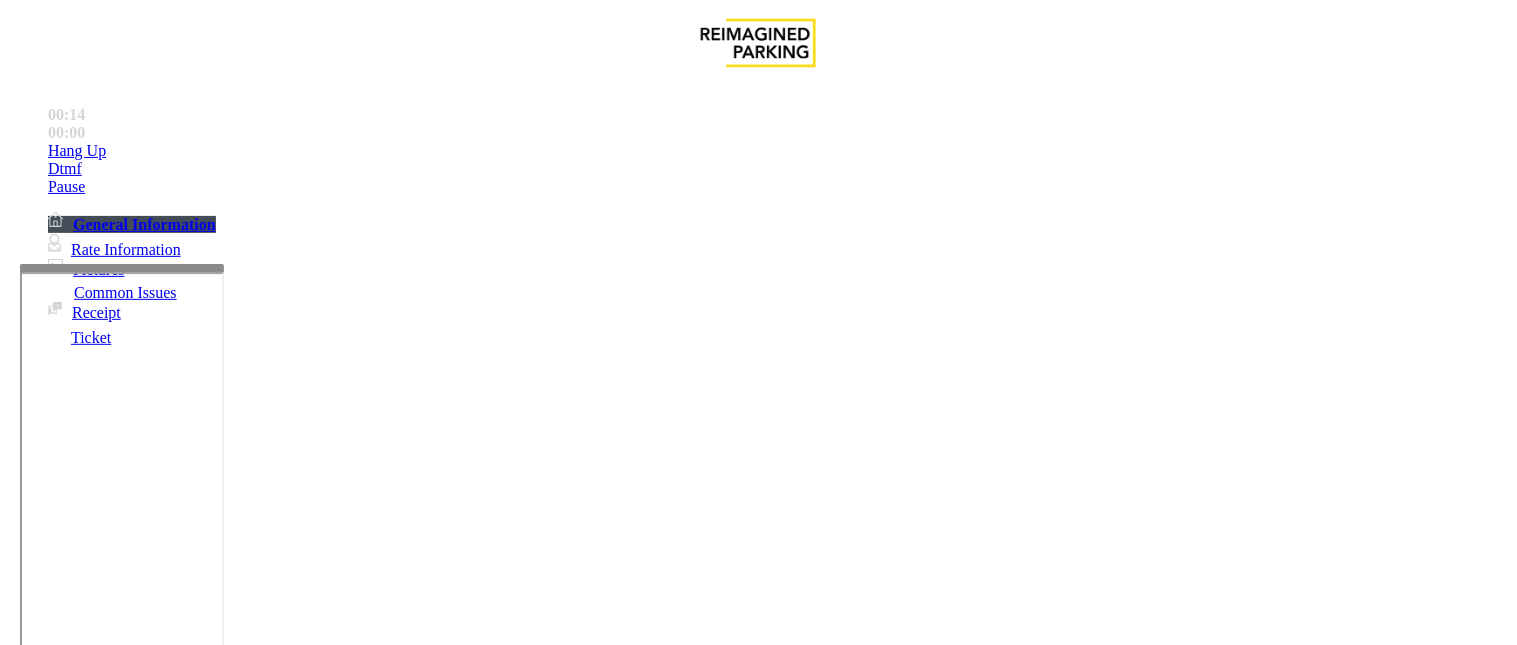 click on "Ticket Unreadable" at bounding box center [300, 1298] 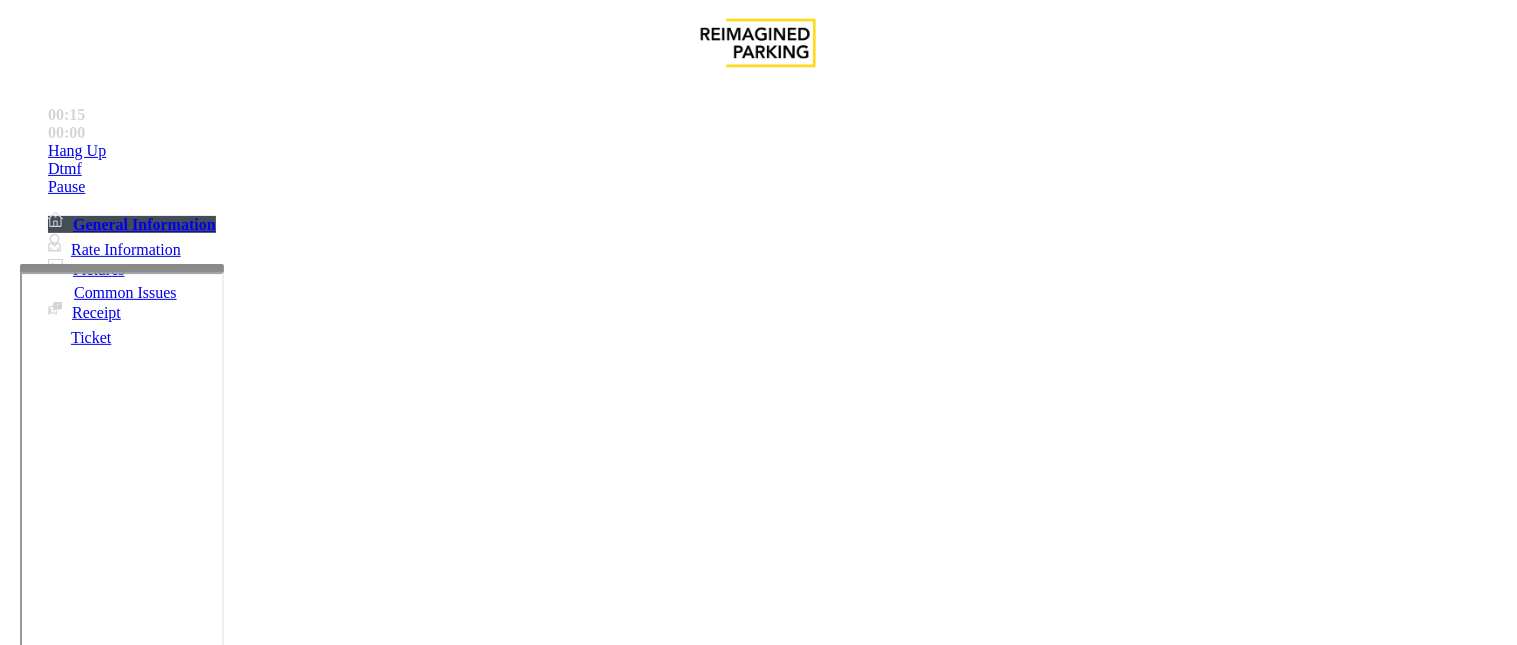 drag, startPoint x: 448, startPoint y: 182, endPoint x: 256, endPoint y: 157, distance: 193.62076 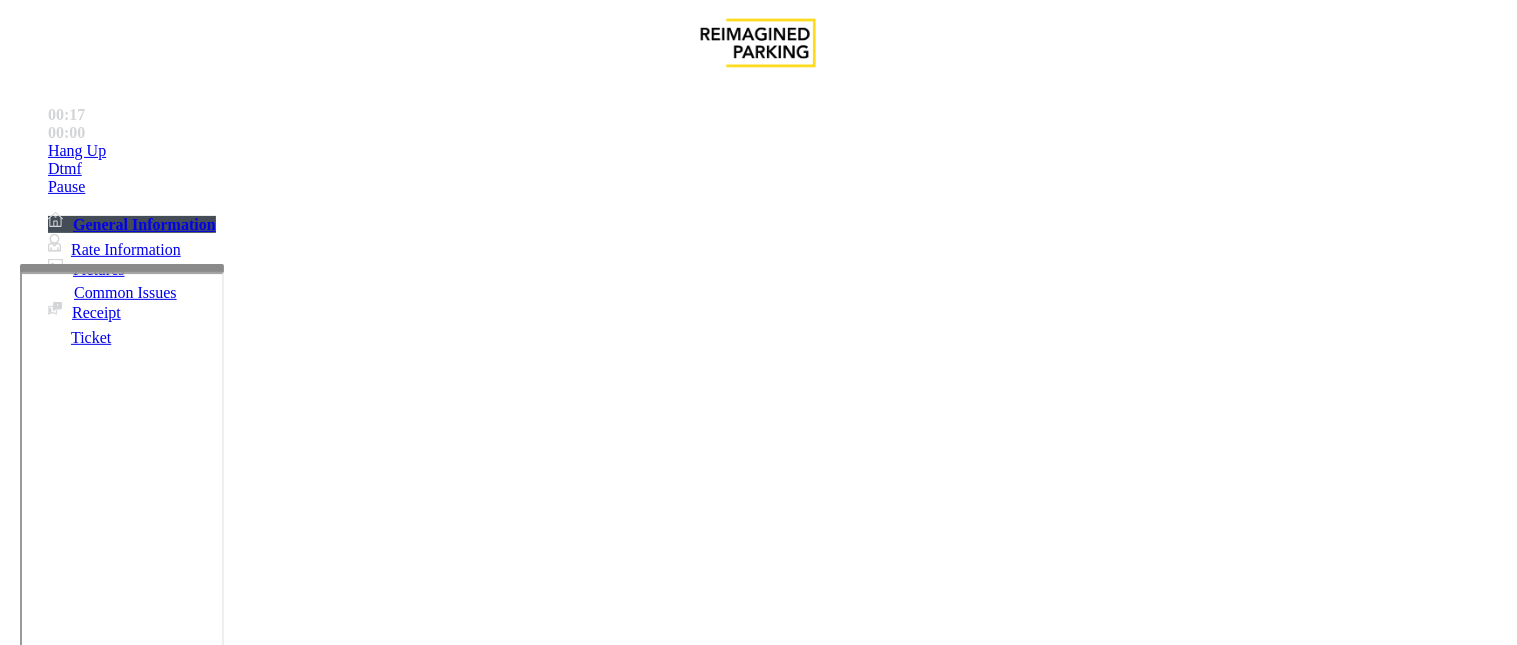 click at bounding box center [246, 1638] 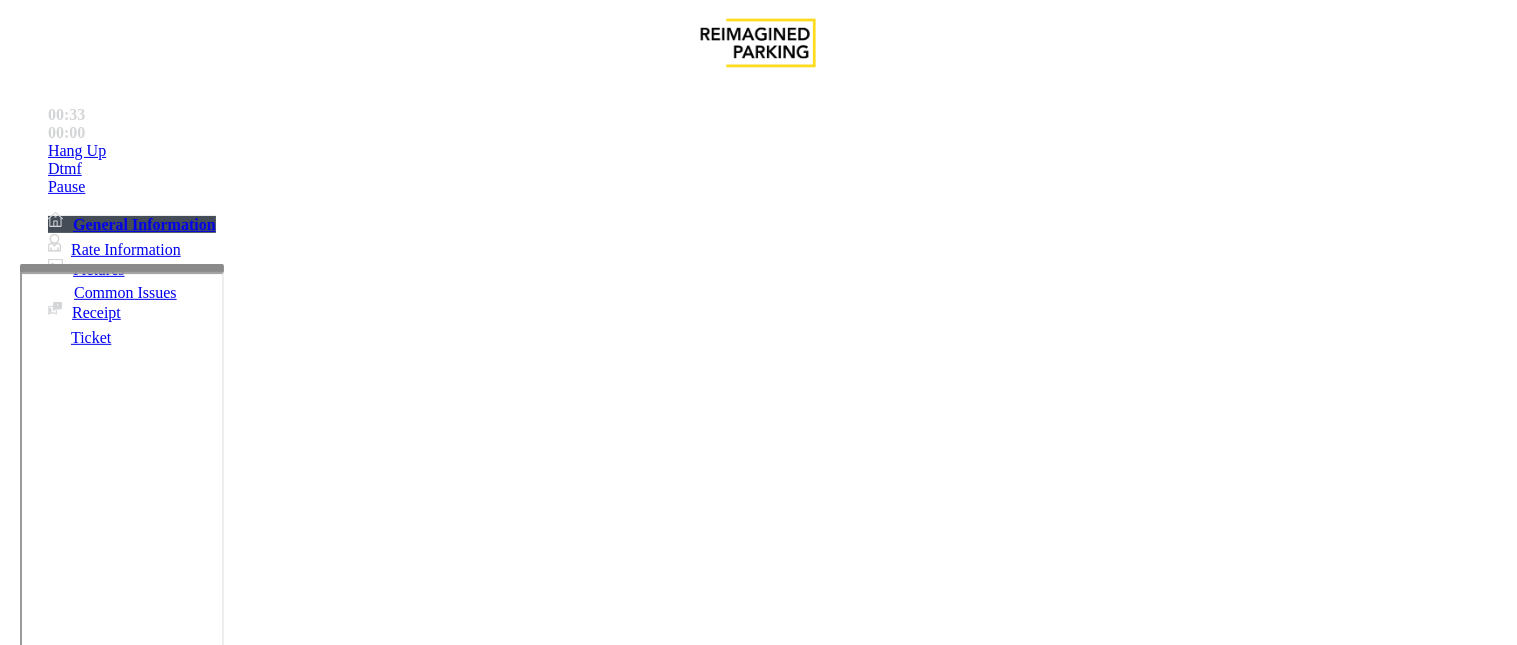 scroll, scrollTop: 14, scrollLeft: 0, axis: vertical 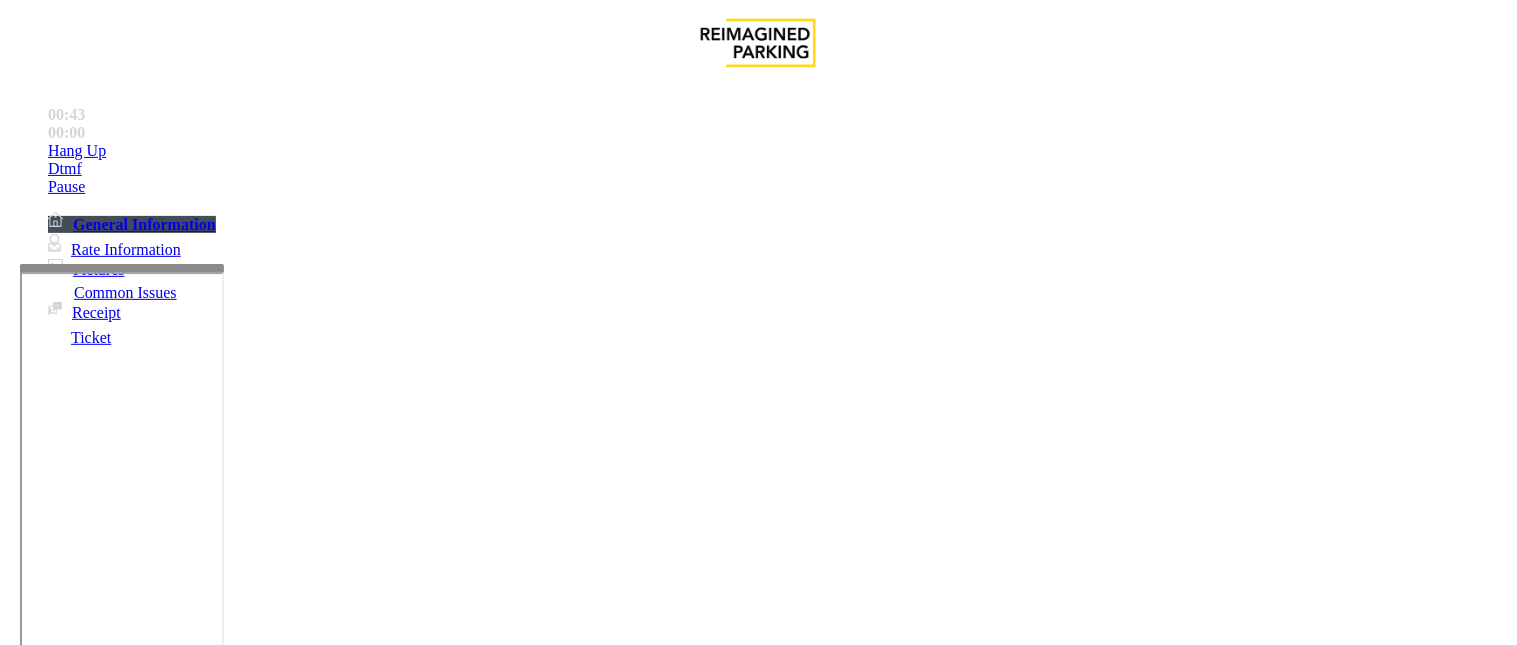 type on "**********" 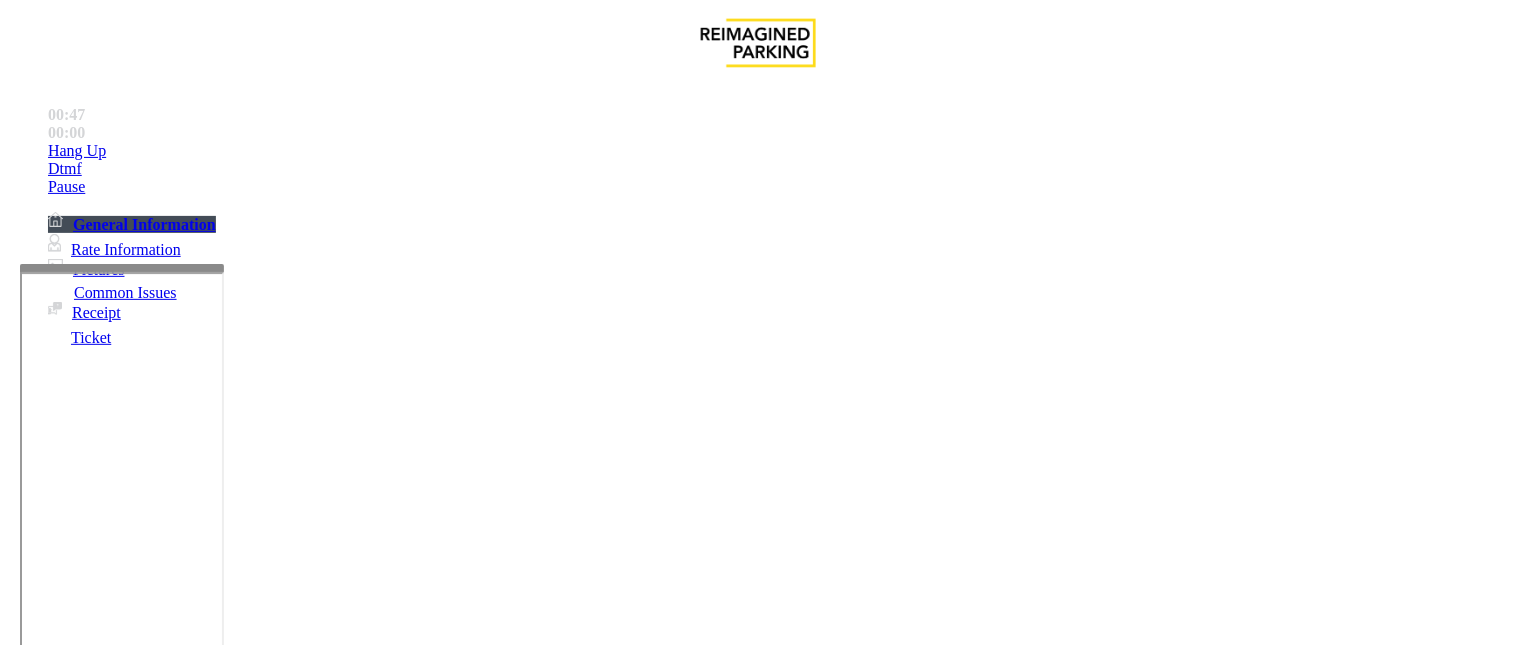 scroll, scrollTop: 333, scrollLeft: 0, axis: vertical 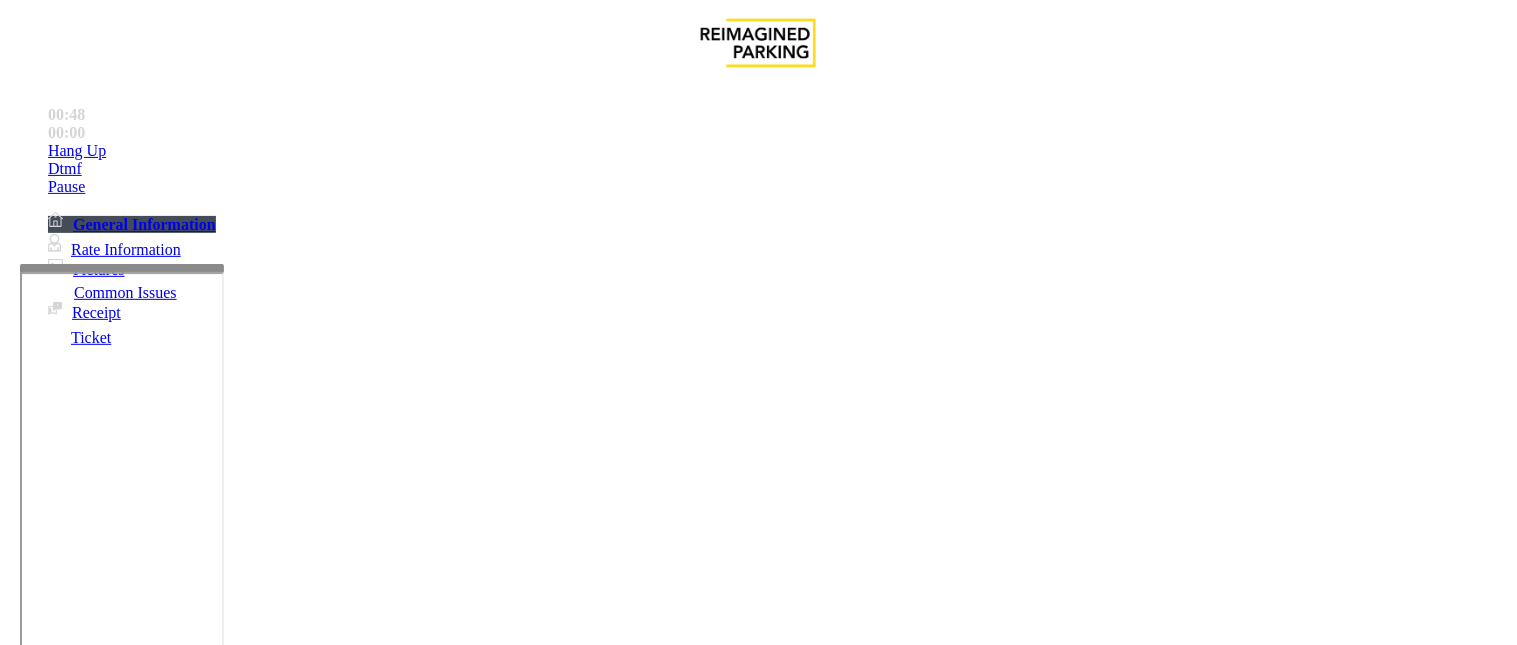 type on "******" 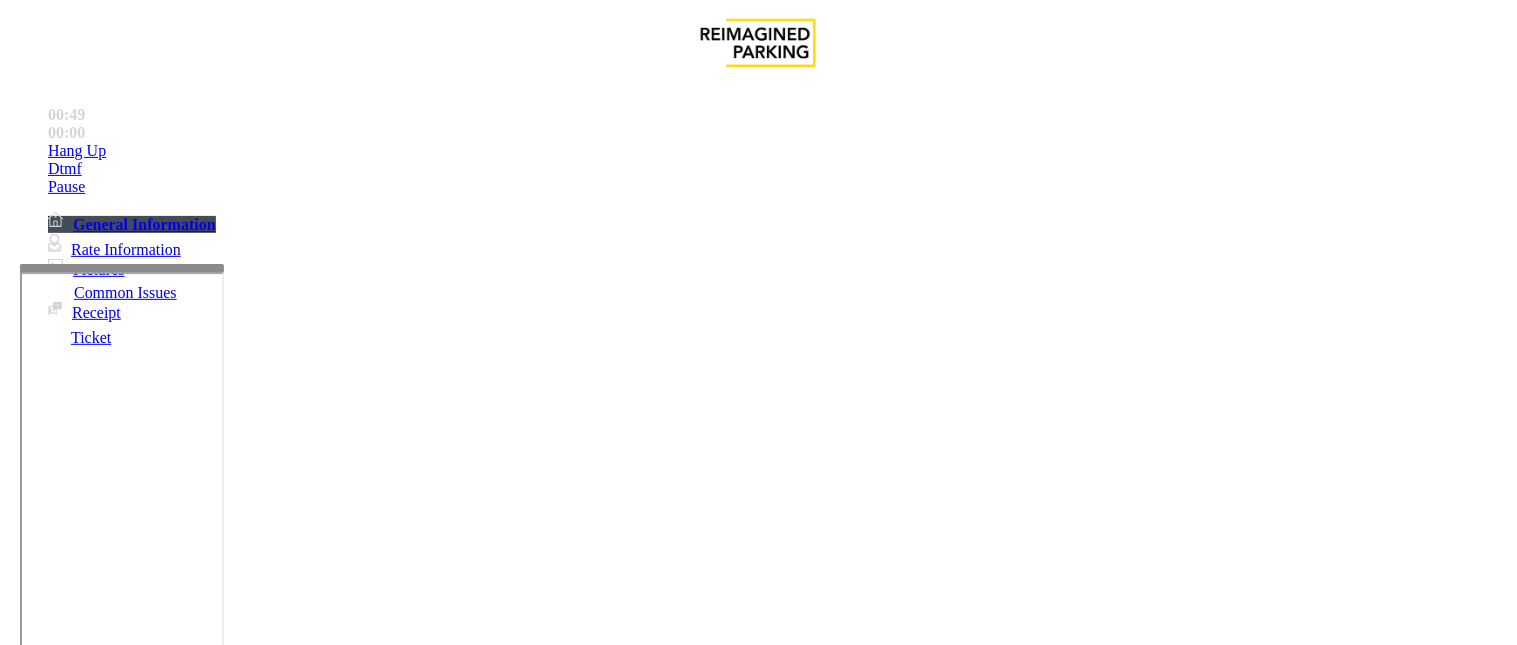 click at bounding box center [246, 1638] 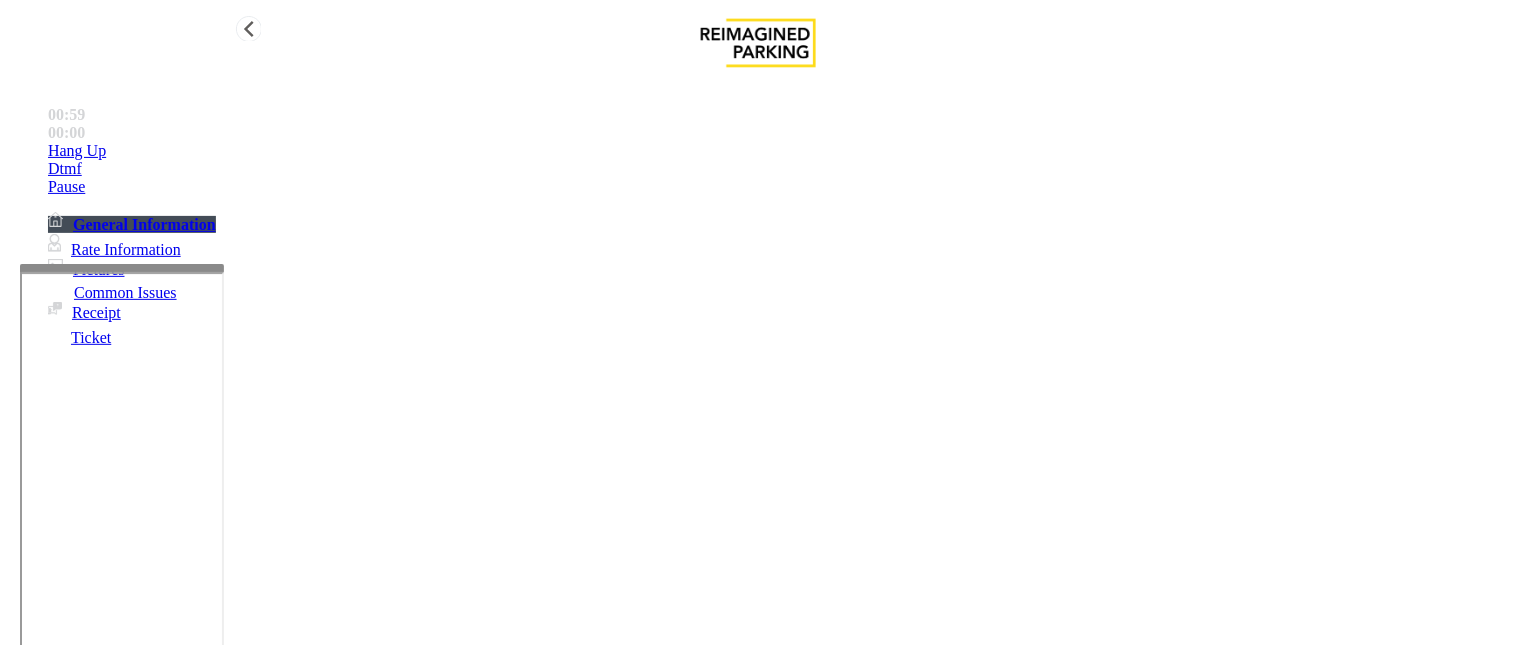 type on "**********" 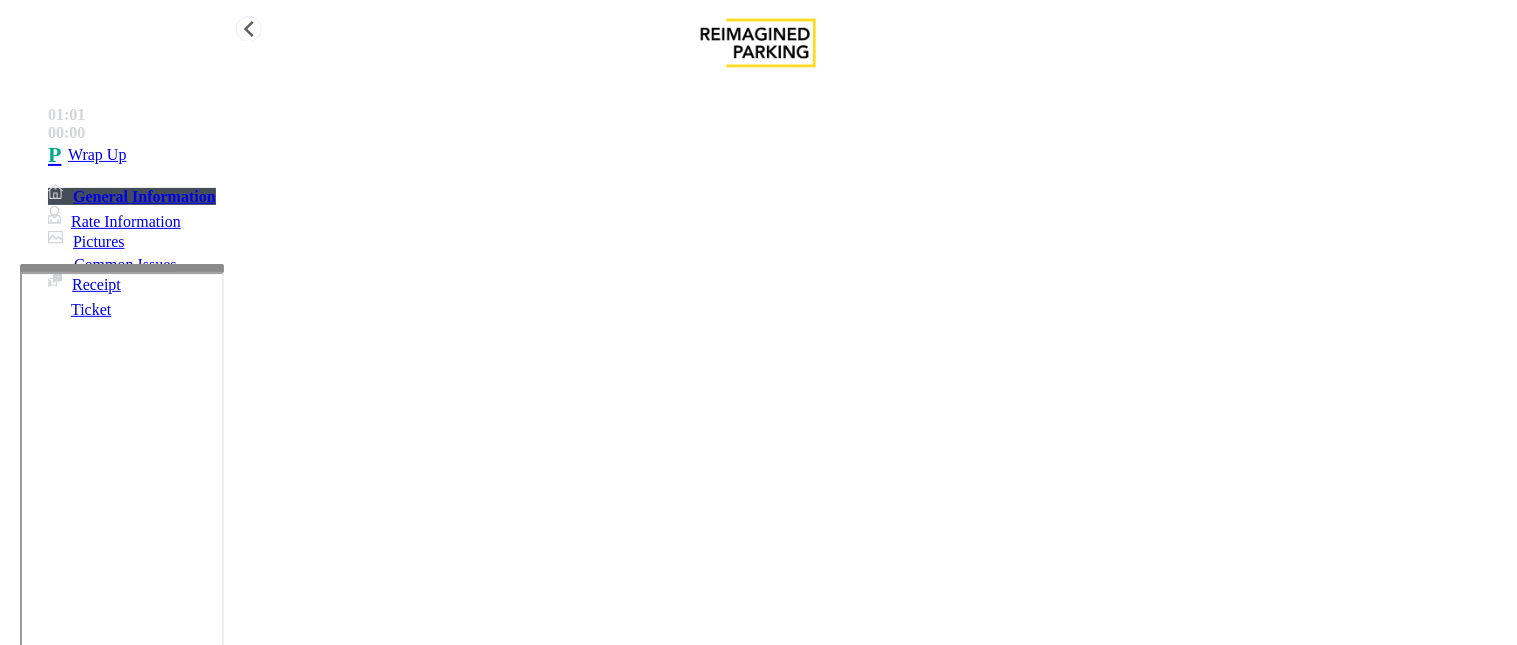 click on "Wrap Up" at bounding box center [97, 155] 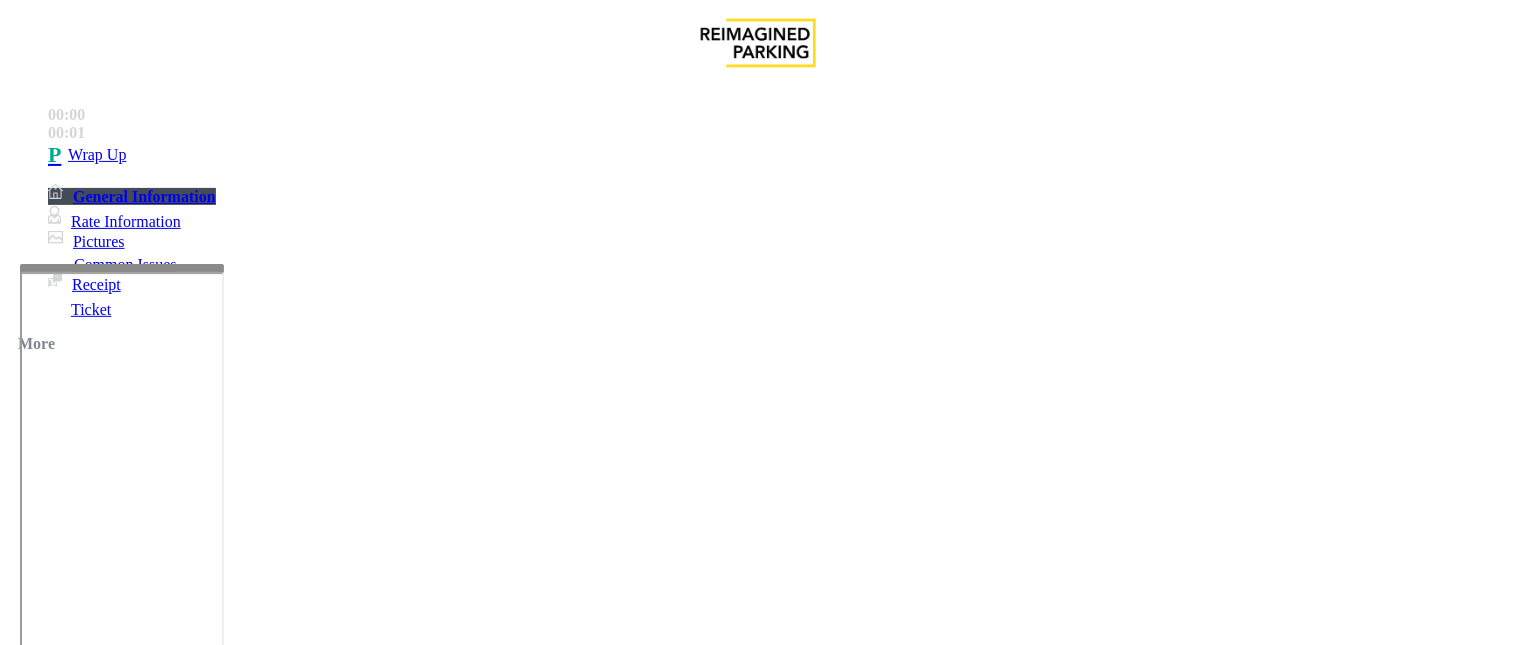 click on "Intercom Issue/No Response" at bounding box center (728, 1298) 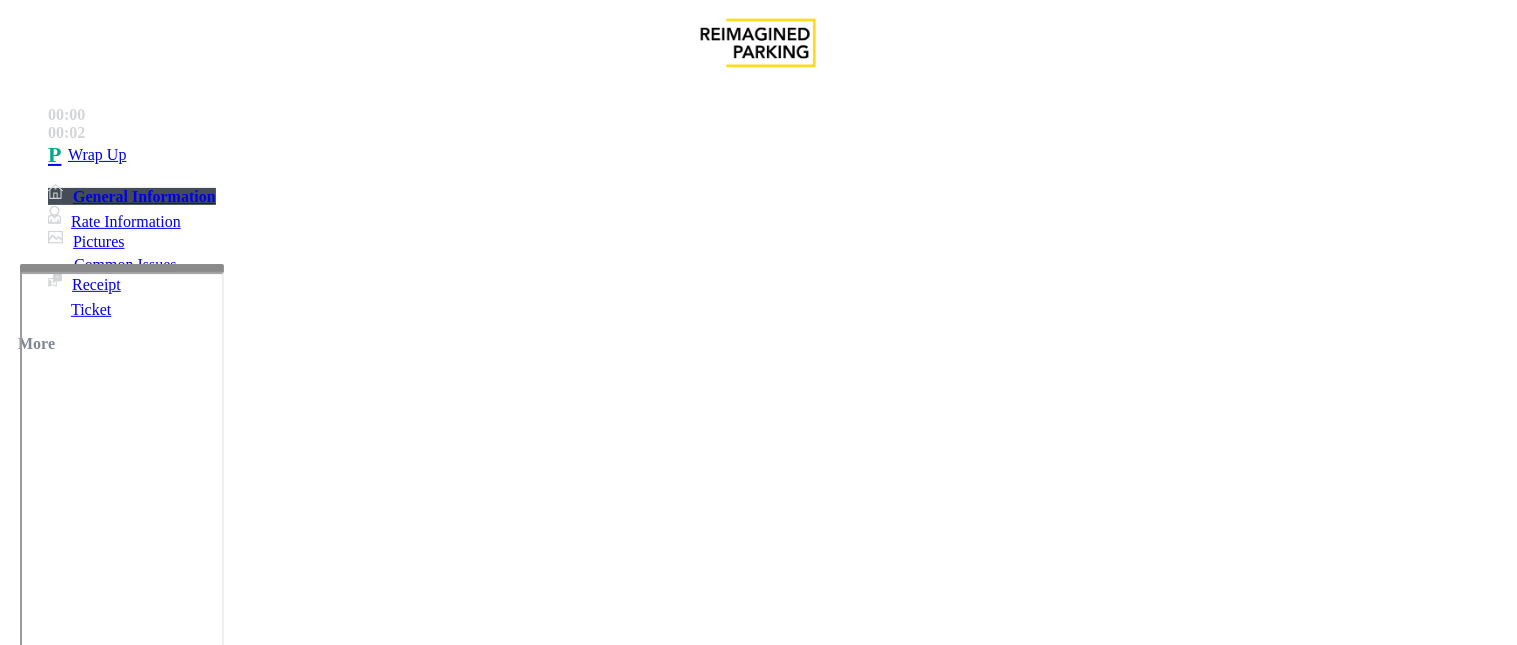 click on "Call dropped" at bounding box center (546, 1298) 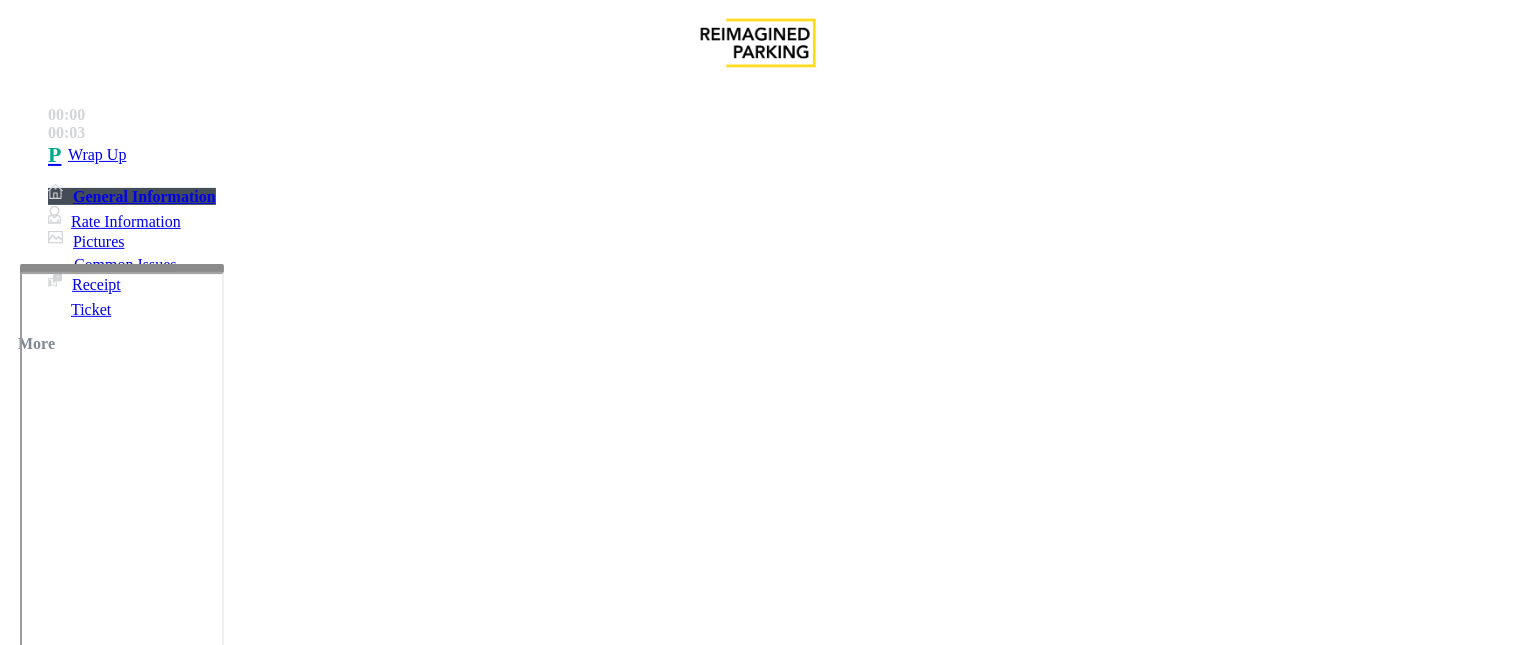 drag, startPoint x: 401, startPoint y: 174, endPoint x: 264, endPoint y: 171, distance: 137.03284 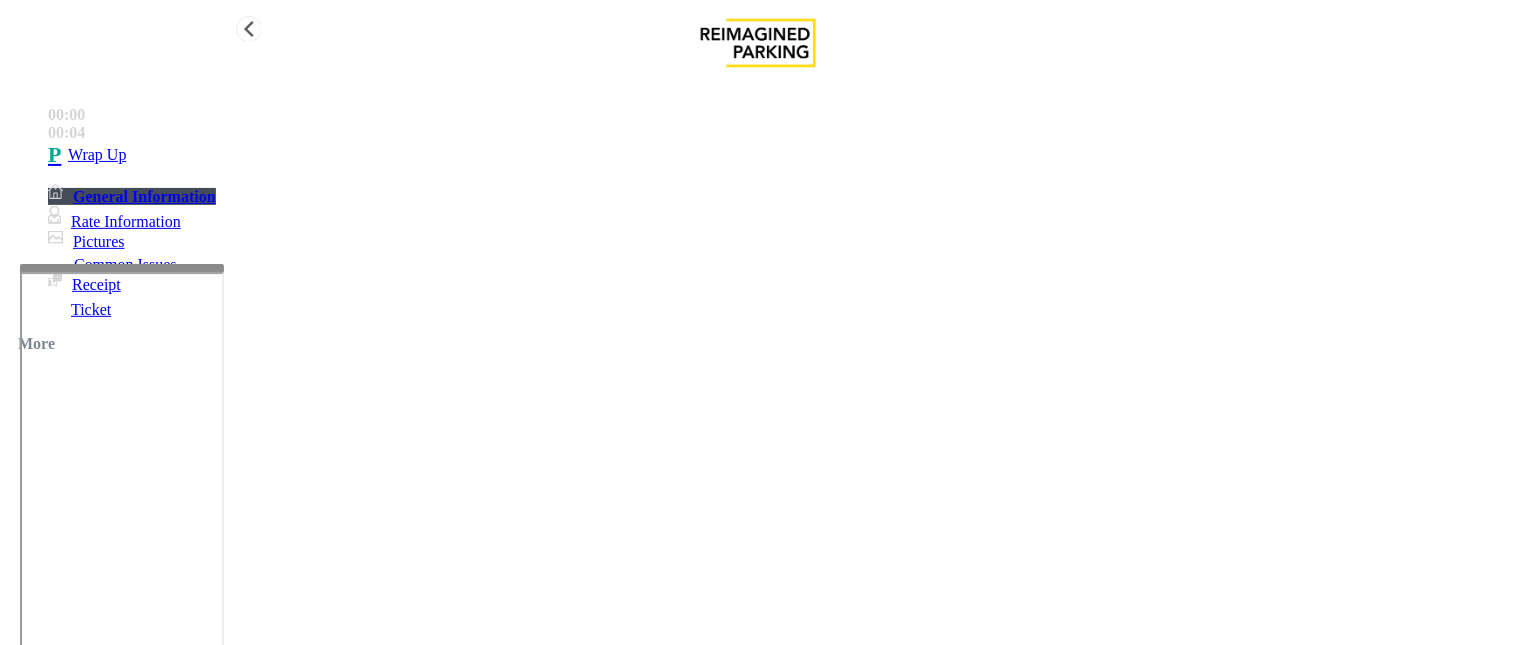 type on "**********" 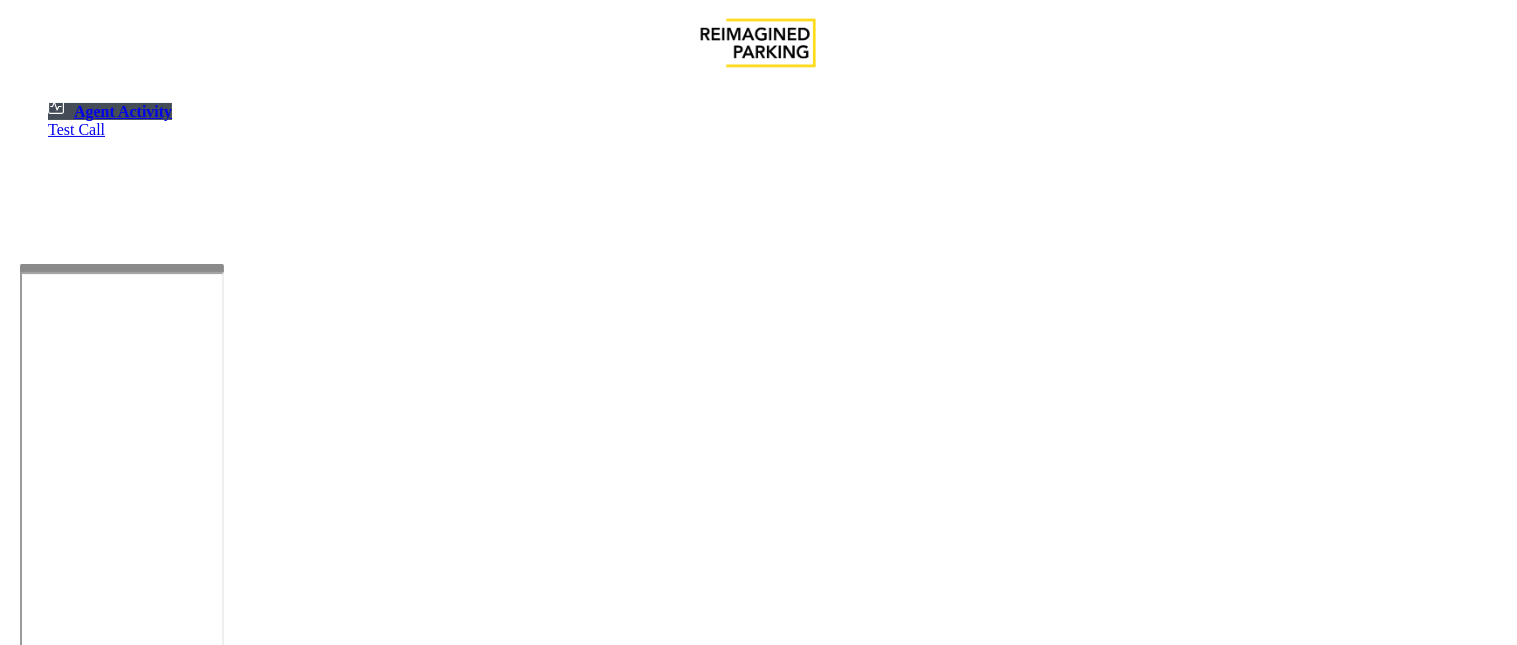 click on "Logout" at bounding box center (41, 1184) 